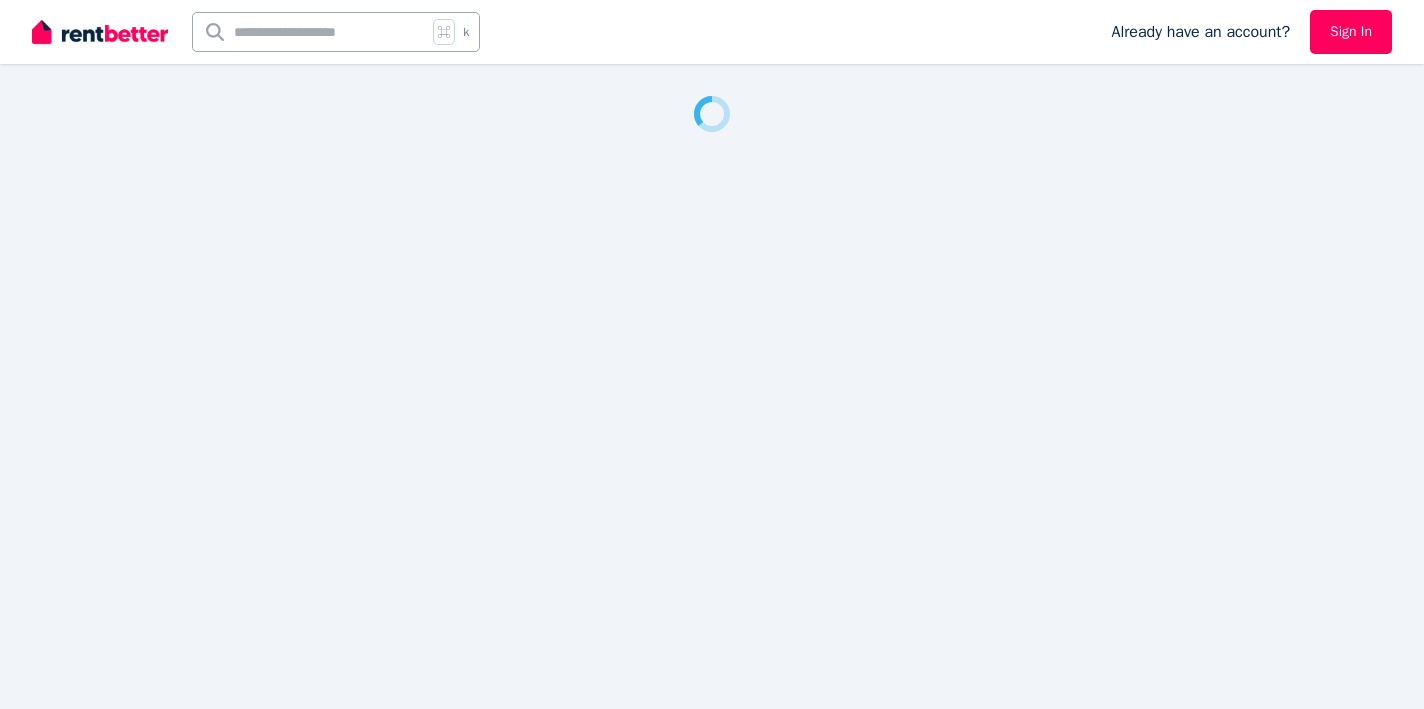 scroll, scrollTop: 0, scrollLeft: 0, axis: both 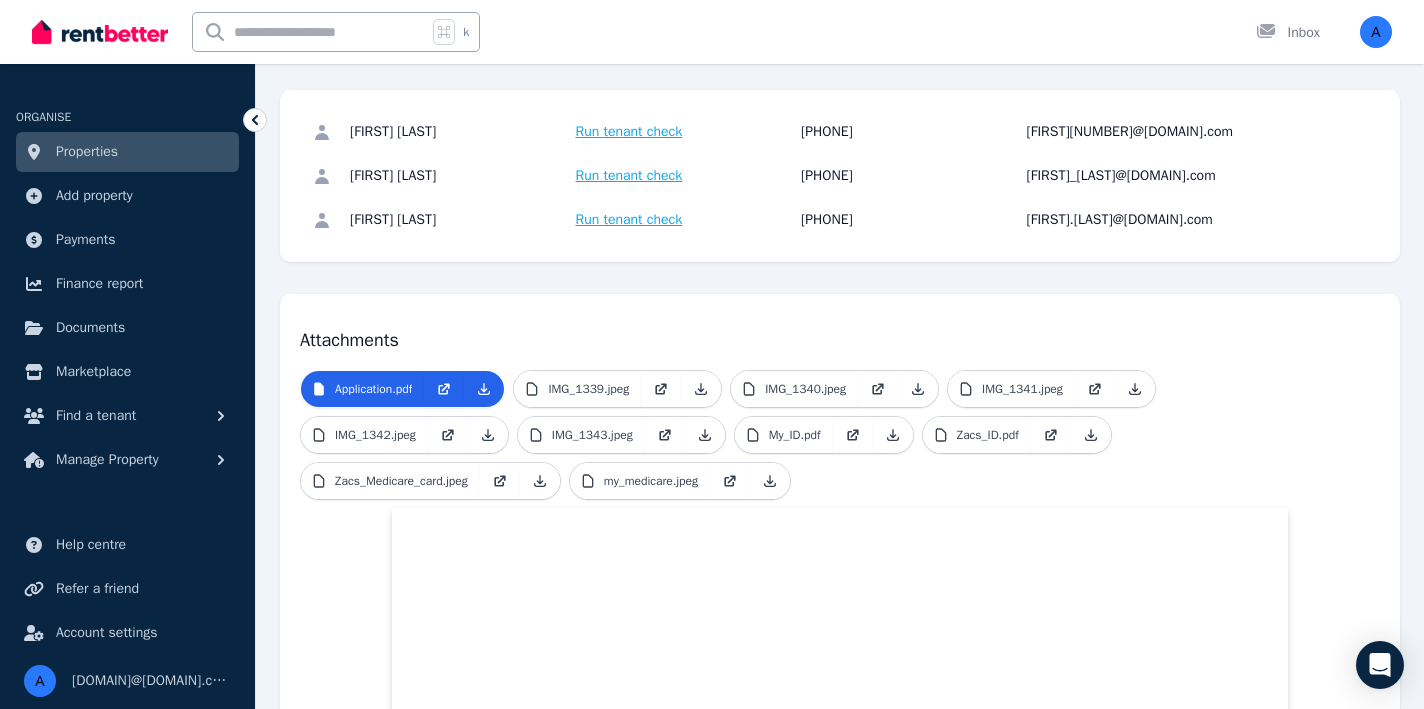 click on "Properties" at bounding box center [87, 152] 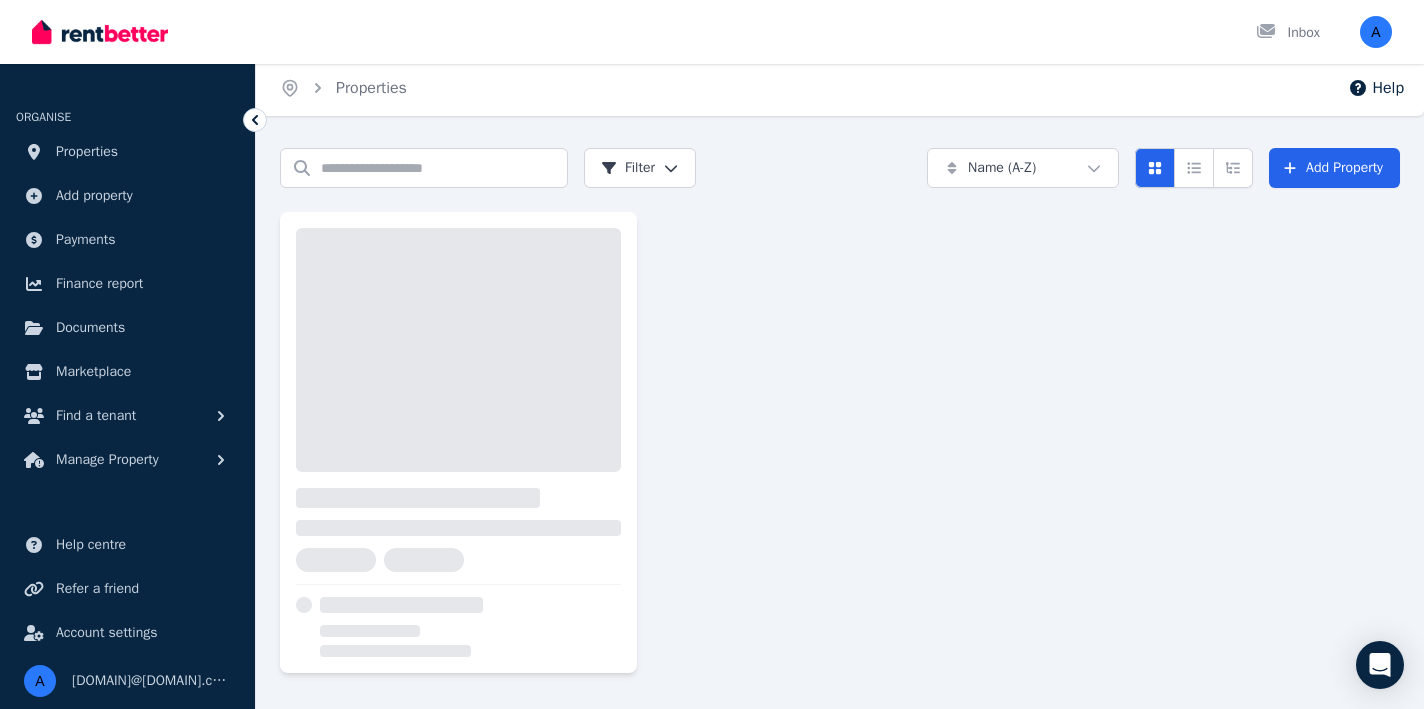 scroll, scrollTop: 0, scrollLeft: 0, axis: both 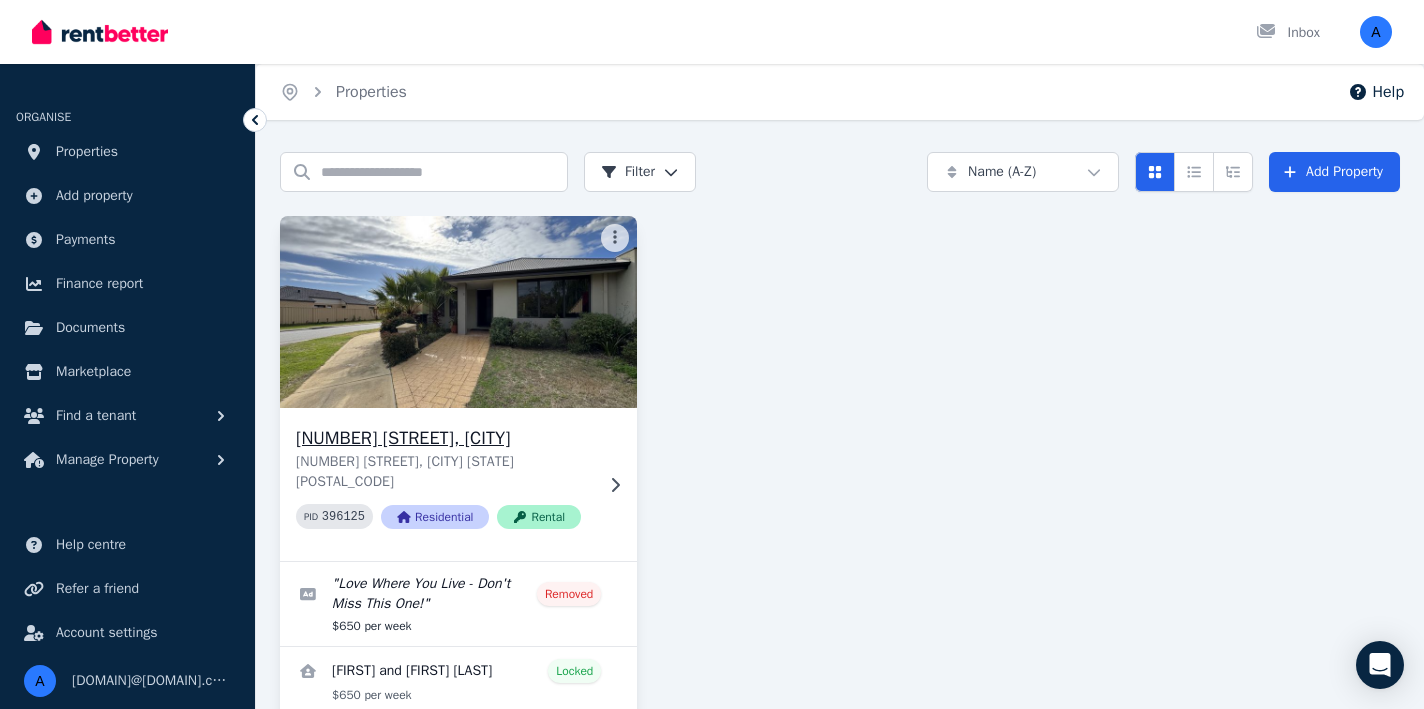click at bounding box center [458, 312] 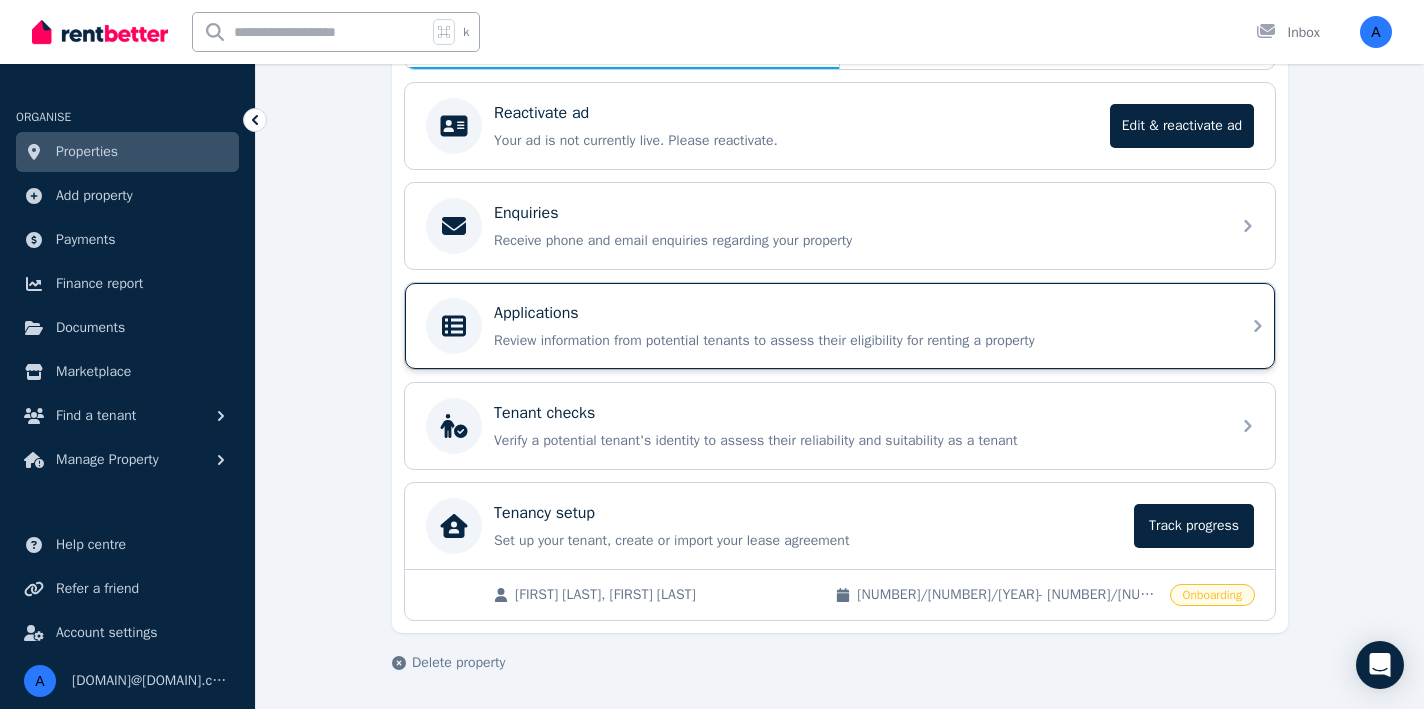 scroll, scrollTop: 393, scrollLeft: 0, axis: vertical 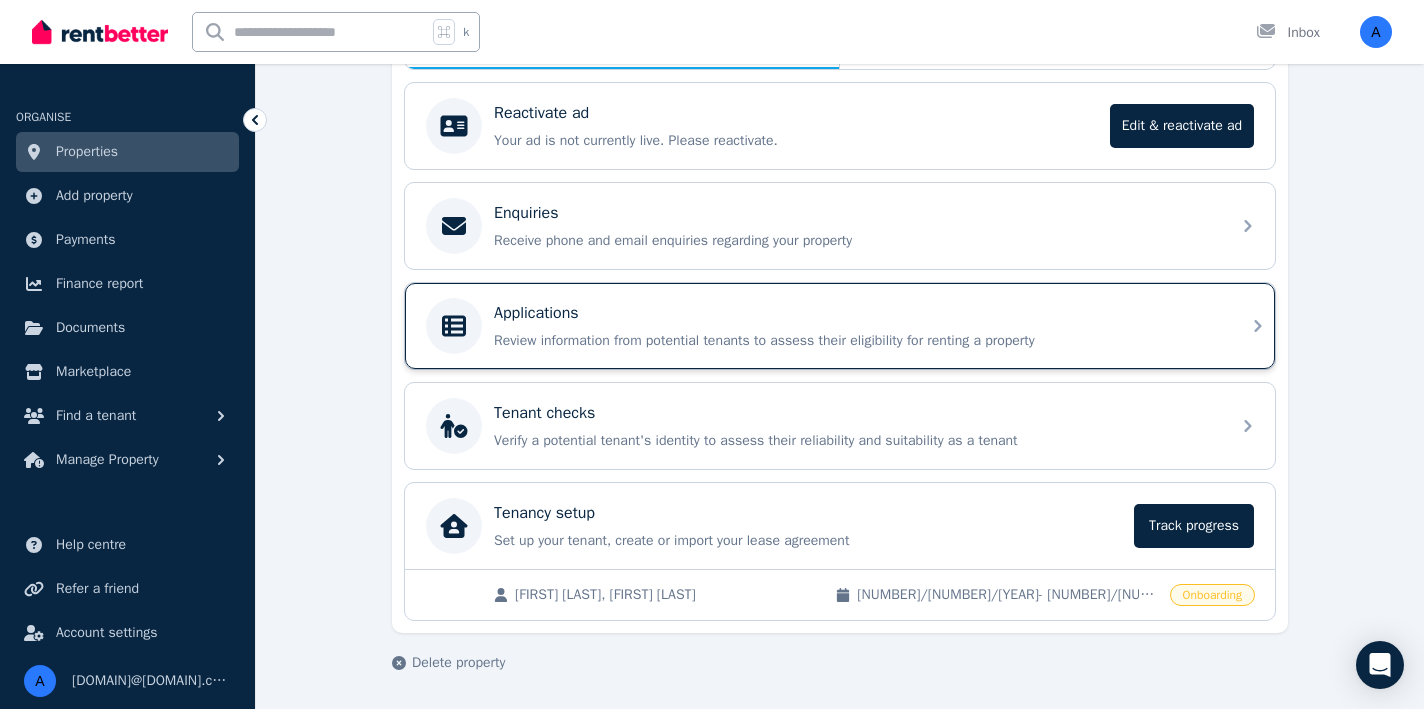 click on "Applications Review information from potential tenants to assess their eligibility for renting a property" at bounding box center (856, 326) 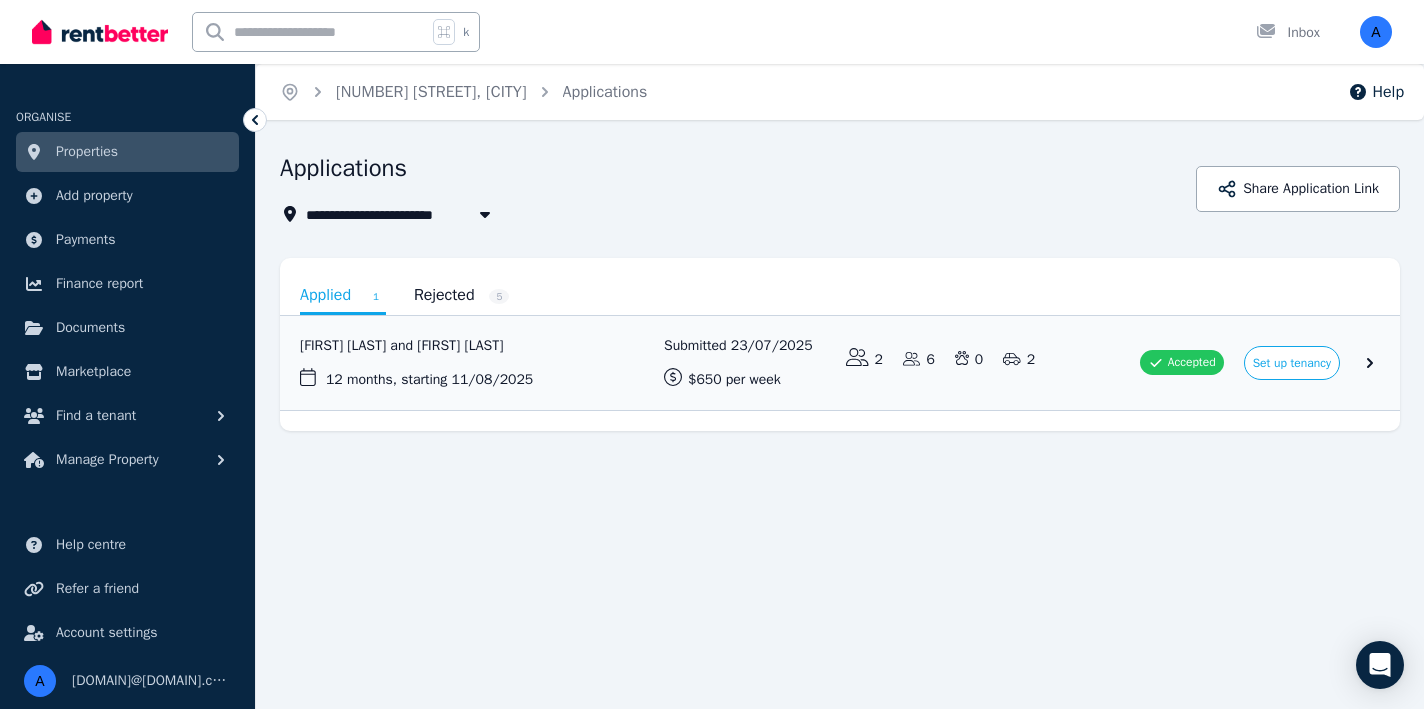 scroll, scrollTop: 0, scrollLeft: 0, axis: both 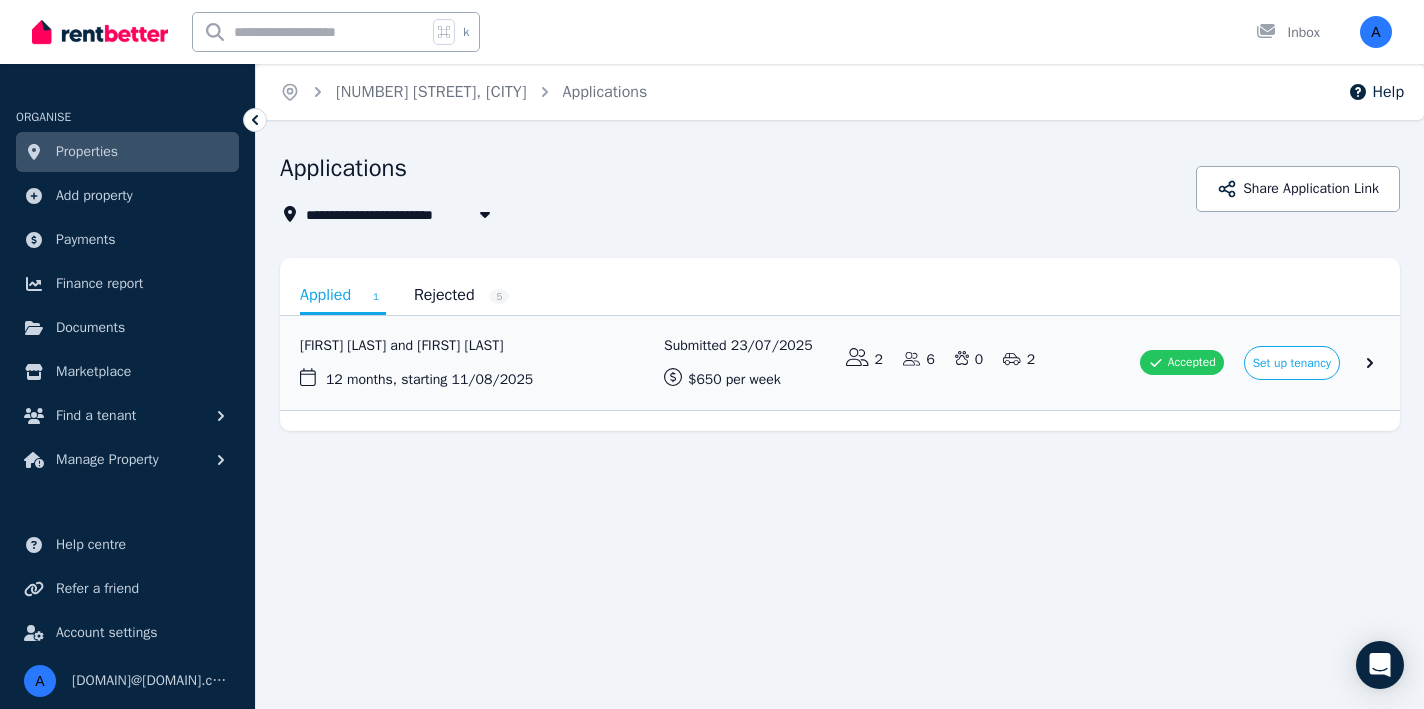 click on "Rejected   5" at bounding box center (462, 295) 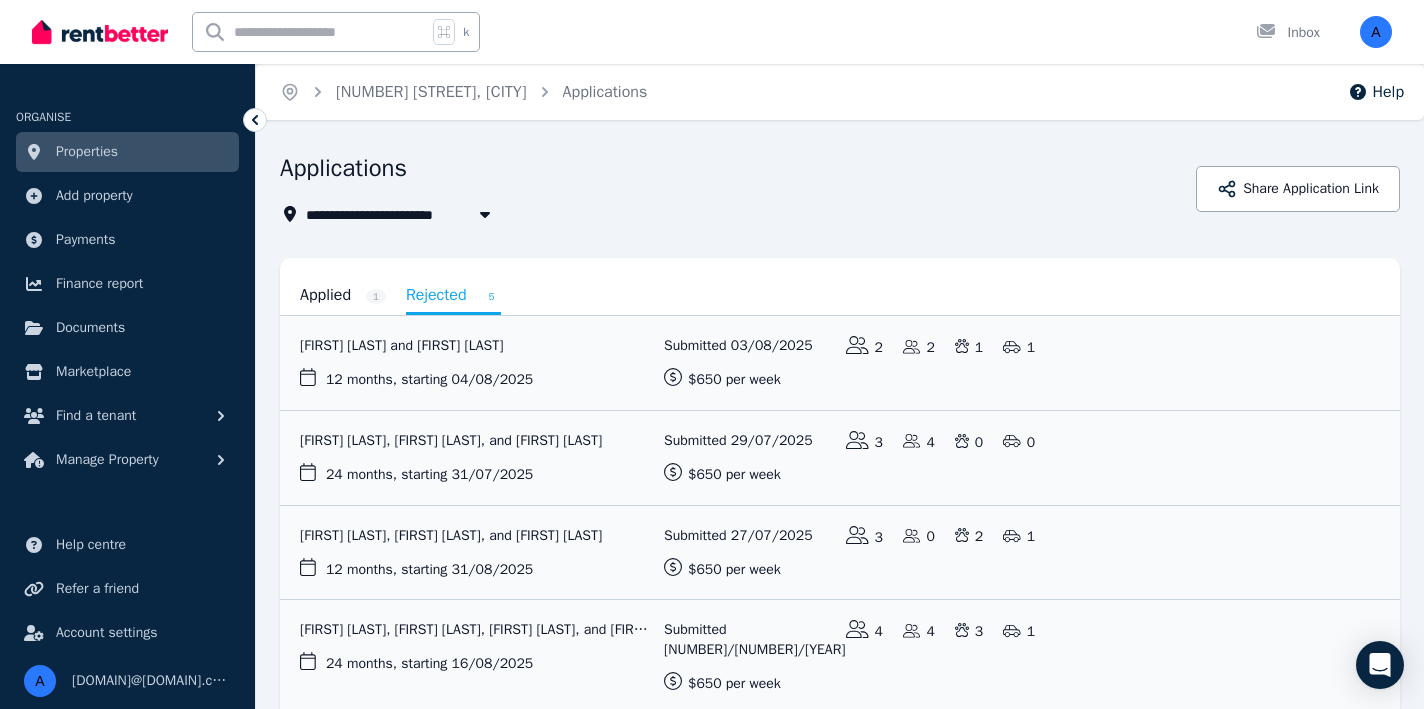 scroll, scrollTop: 0, scrollLeft: 0, axis: both 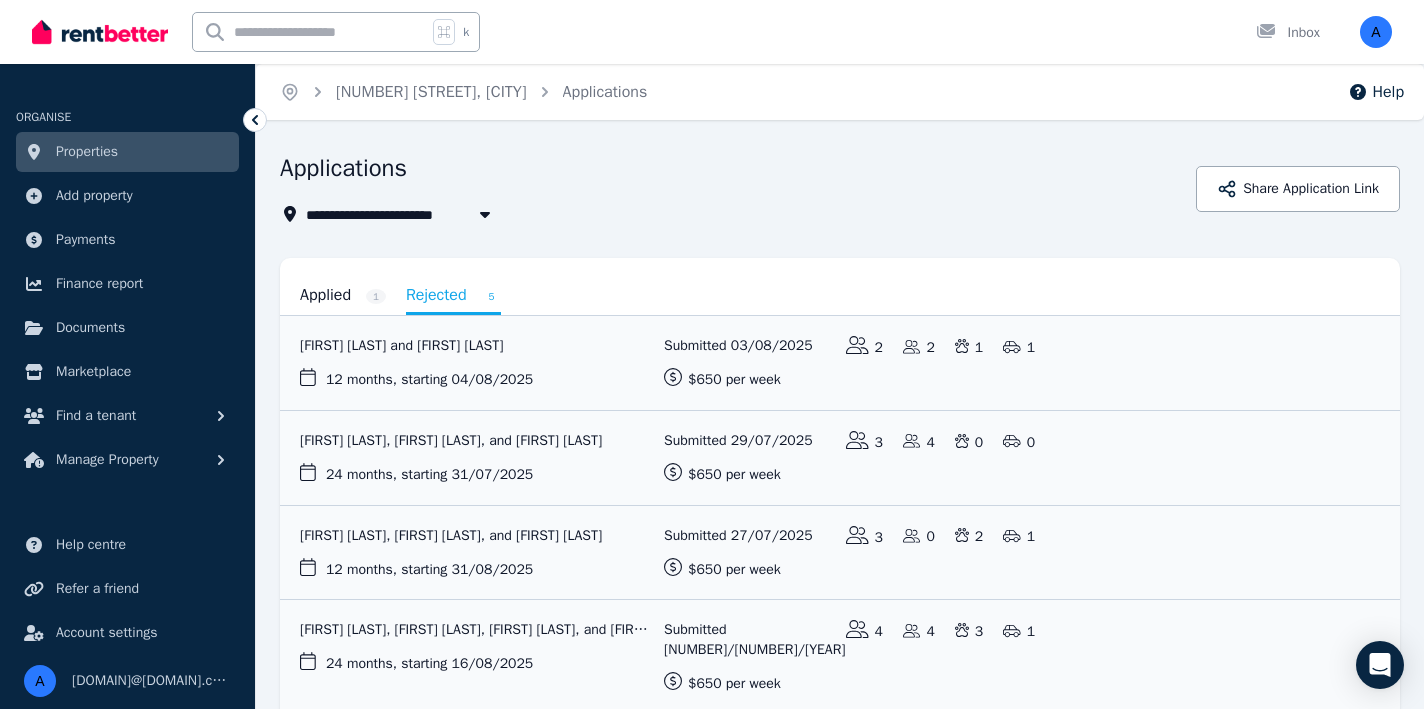 click on "Applied   1" at bounding box center [343, 295] 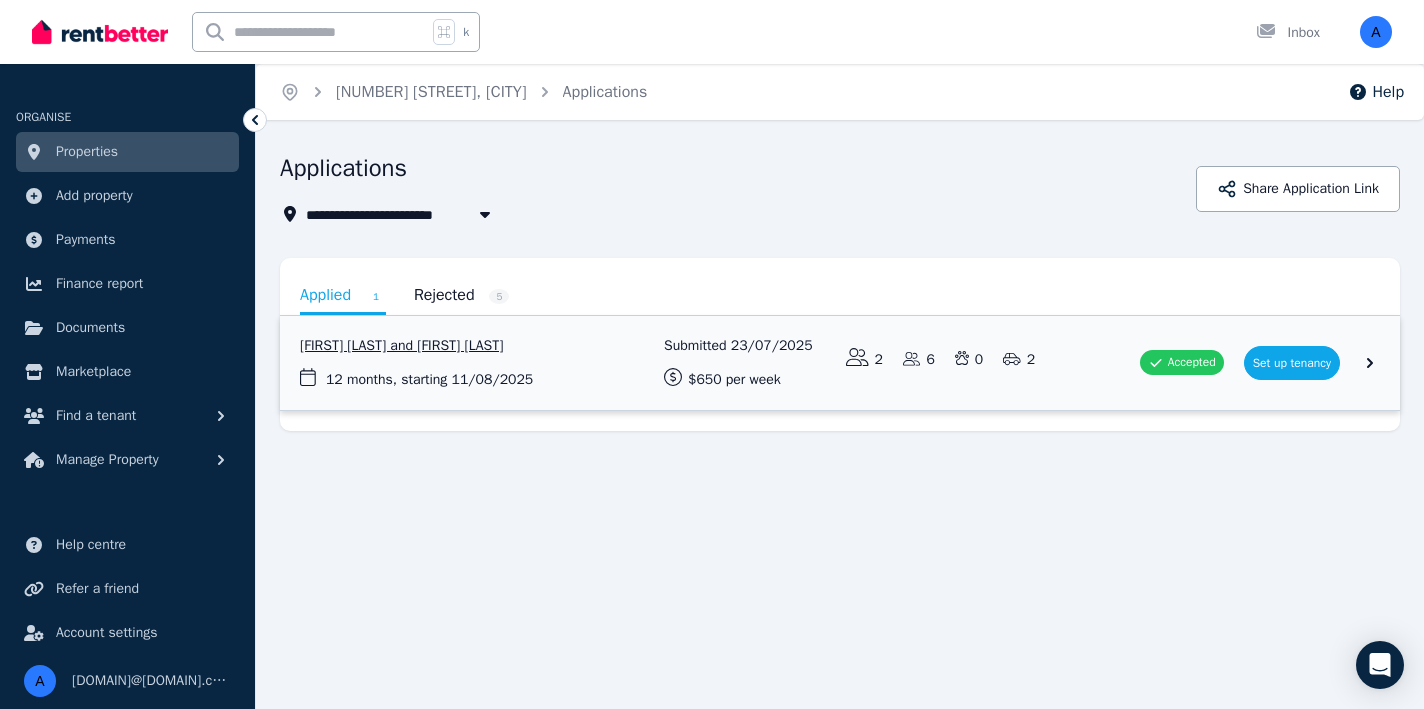 click at bounding box center (840, 363) 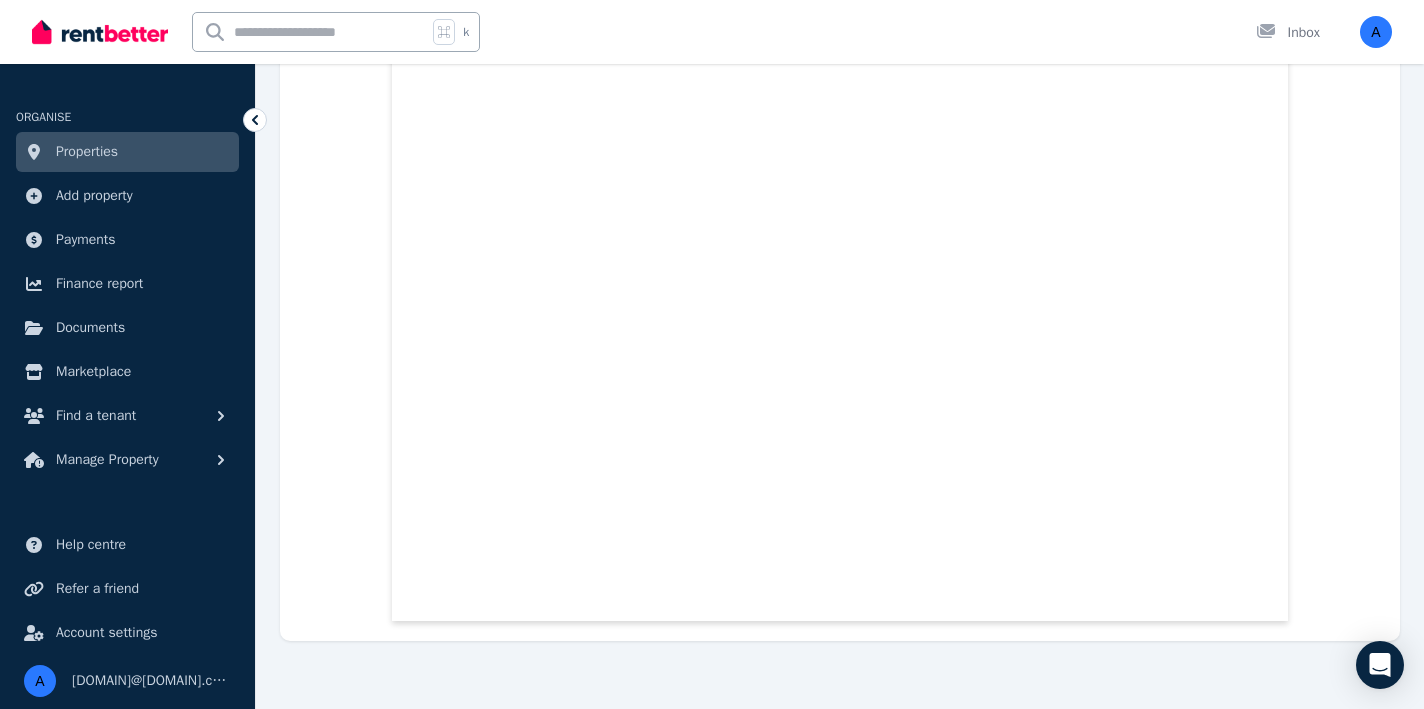scroll, scrollTop: 28335, scrollLeft: 0, axis: vertical 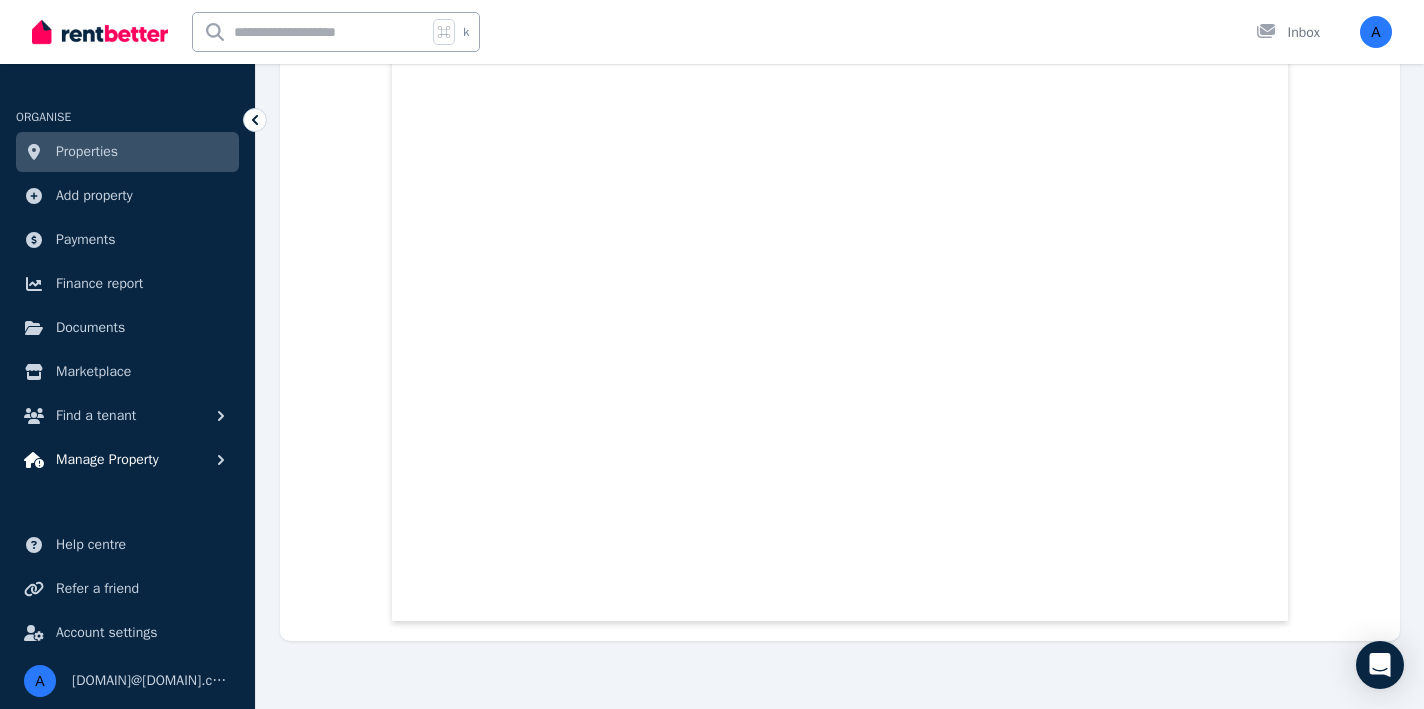 click on "Manage Property" at bounding box center (107, 460) 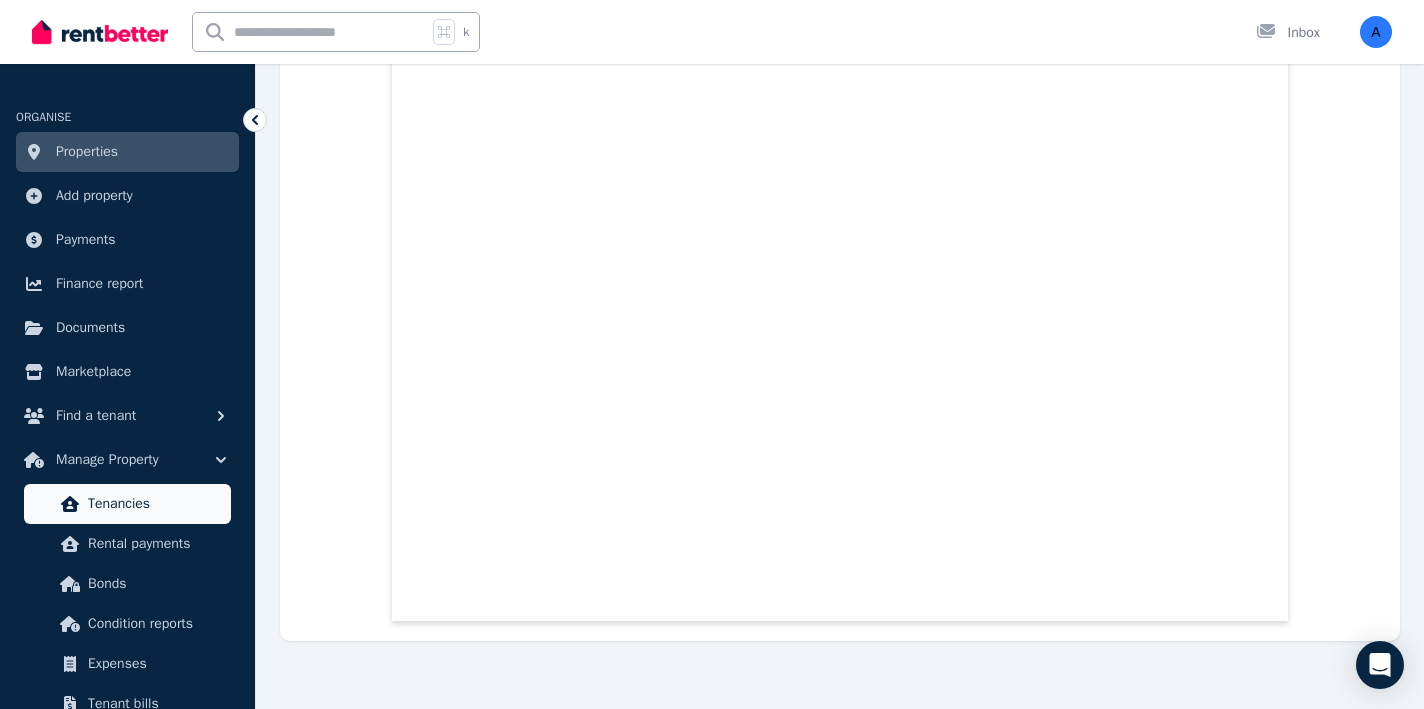 click on "Tenancies" at bounding box center [155, 504] 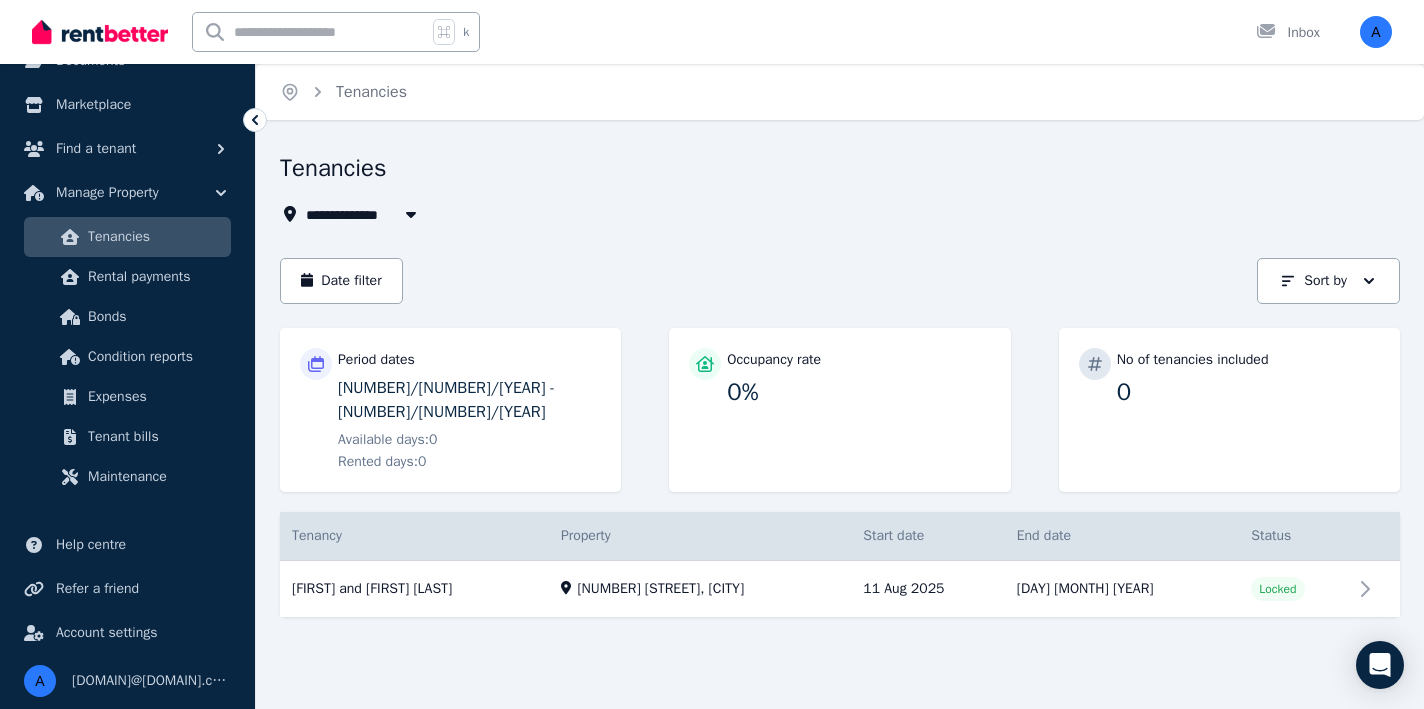 scroll, scrollTop: 267, scrollLeft: 0, axis: vertical 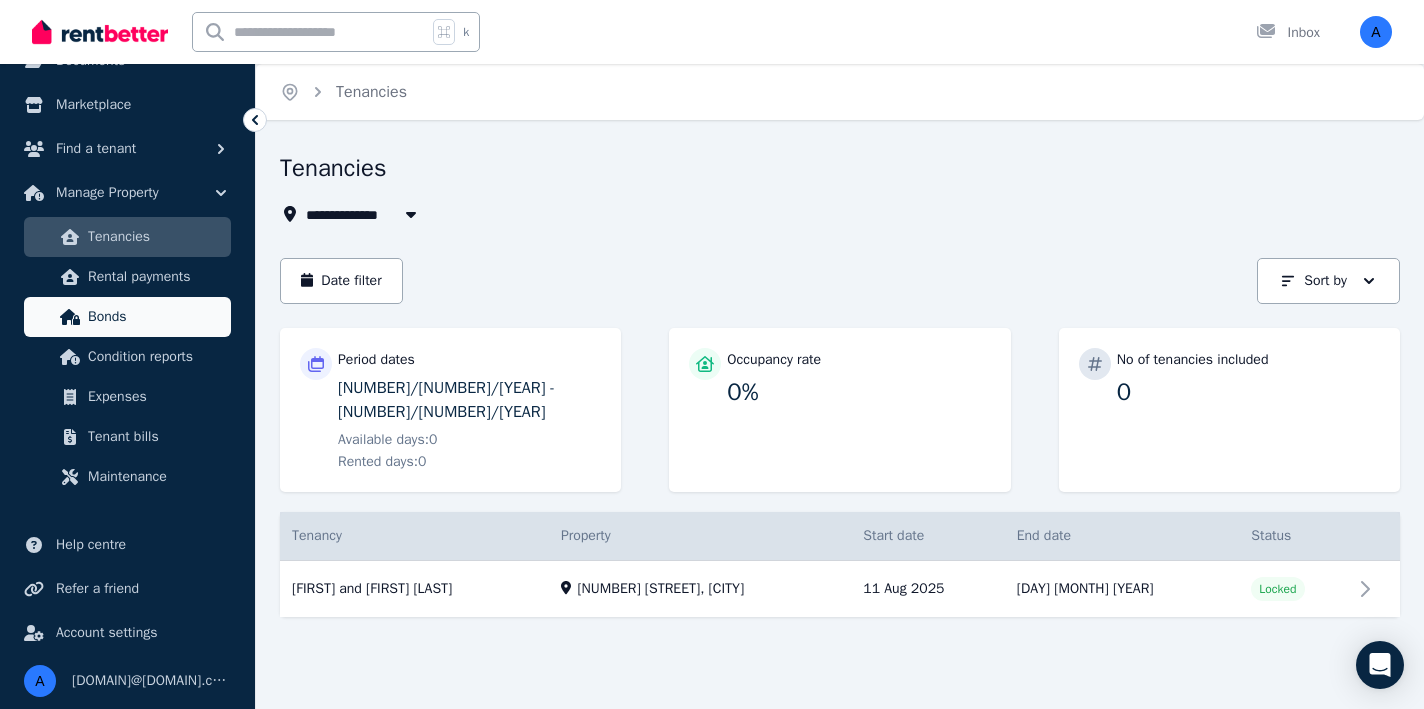 click on "Bonds" at bounding box center [155, 317] 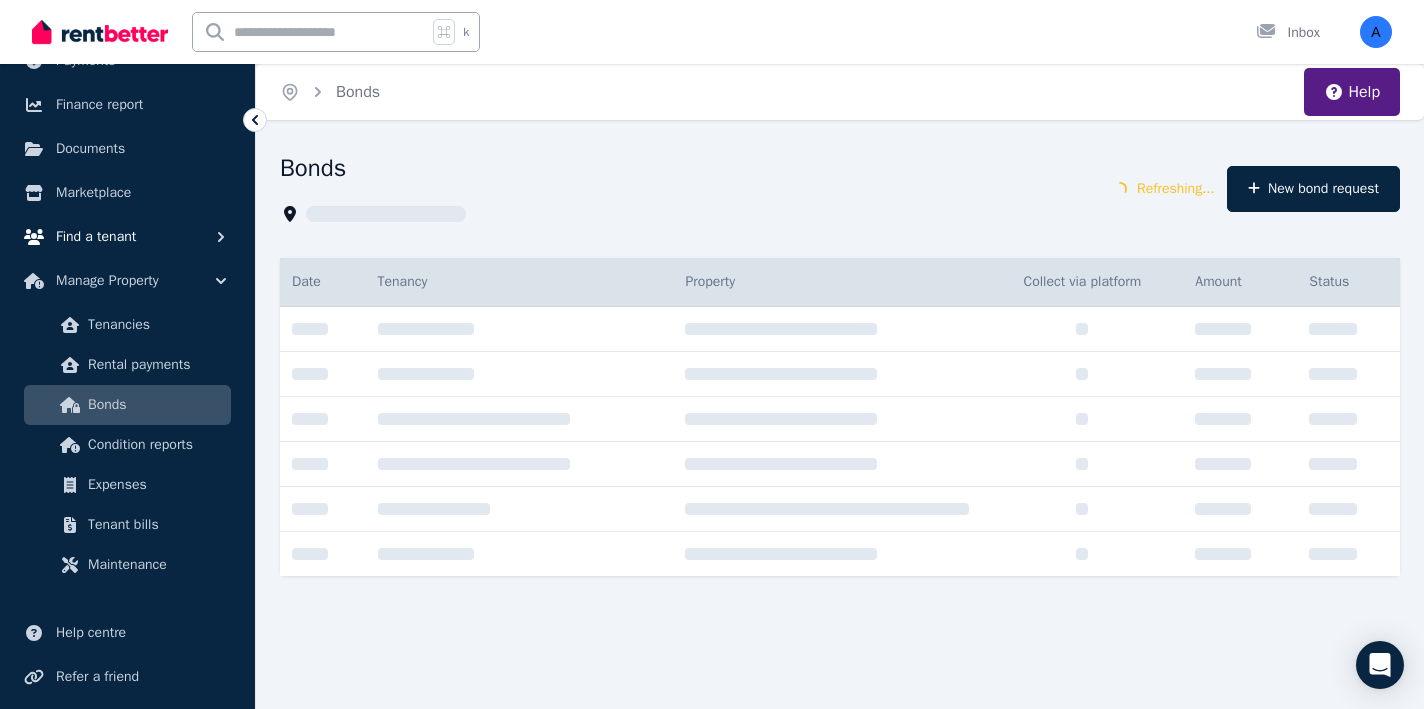 scroll, scrollTop: 183, scrollLeft: 0, axis: vertical 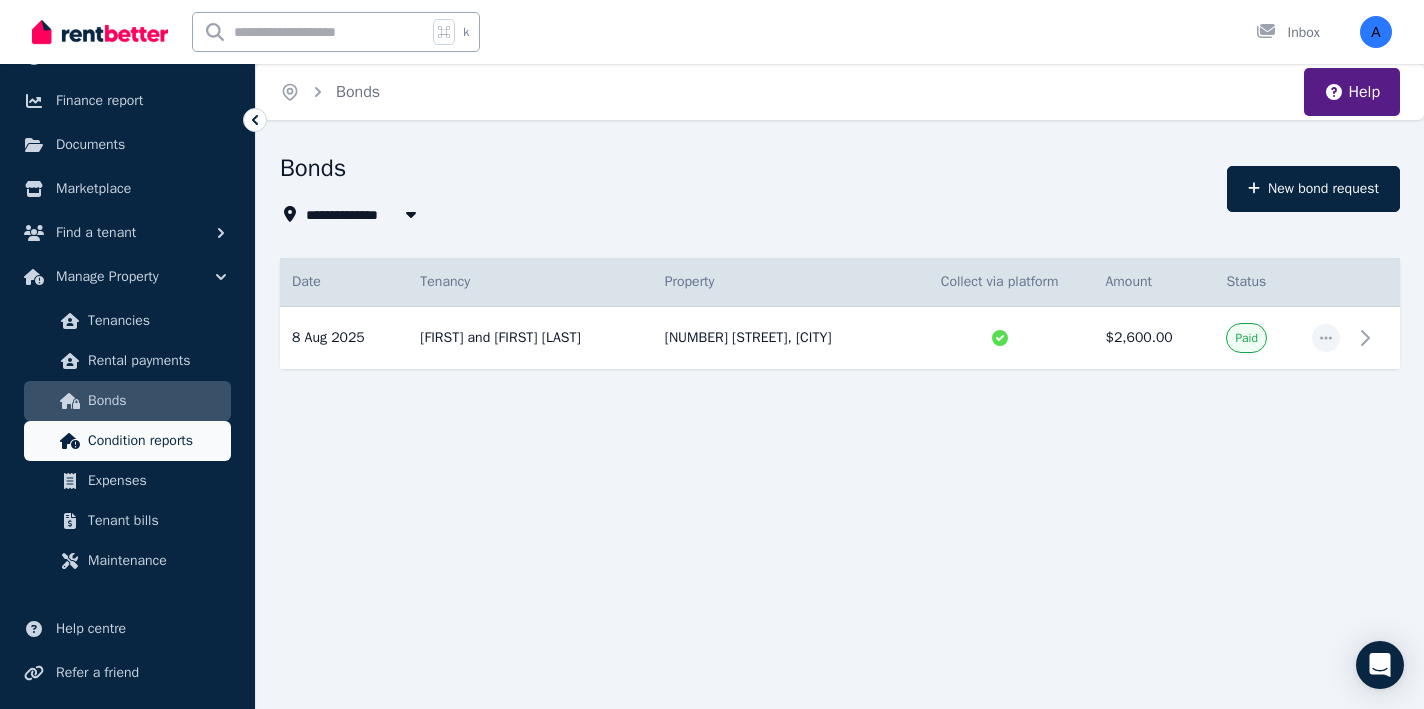 click on "Condition reports" at bounding box center (155, 441) 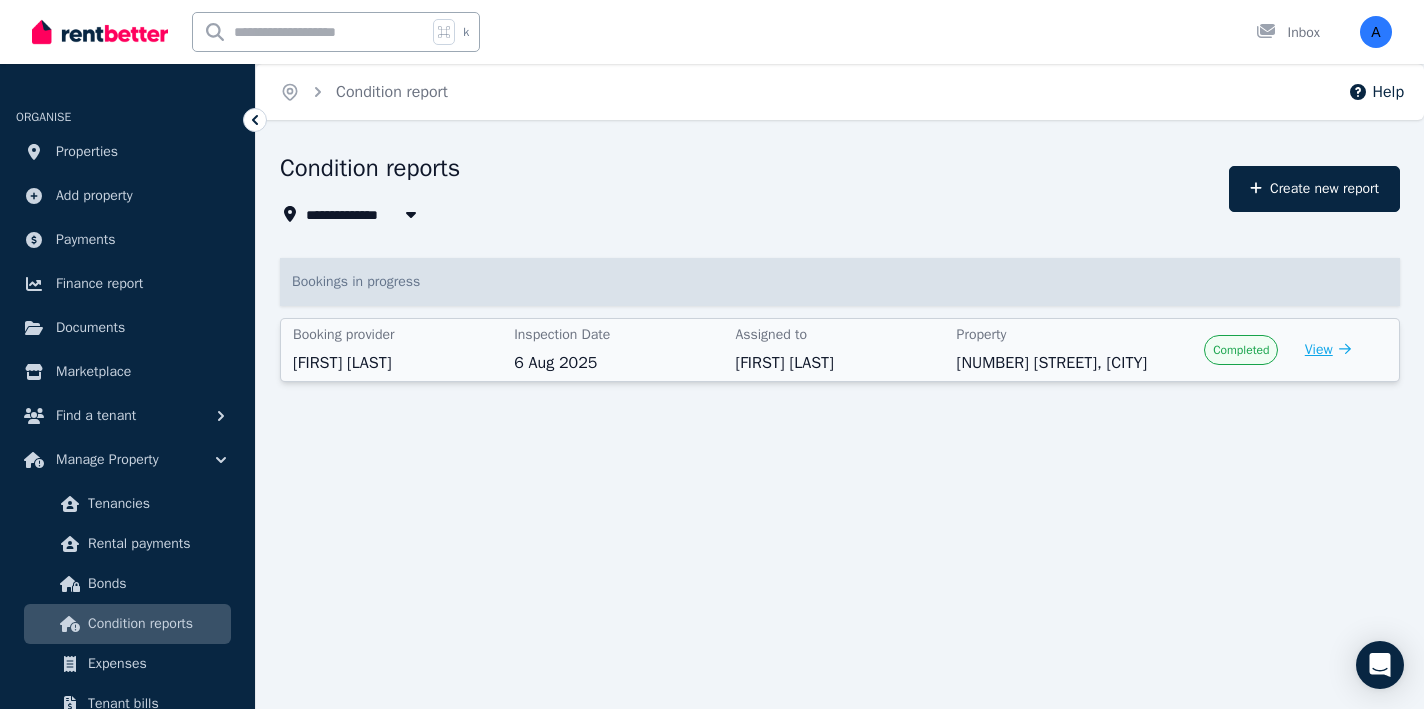 click on "View" at bounding box center [1328, 350] 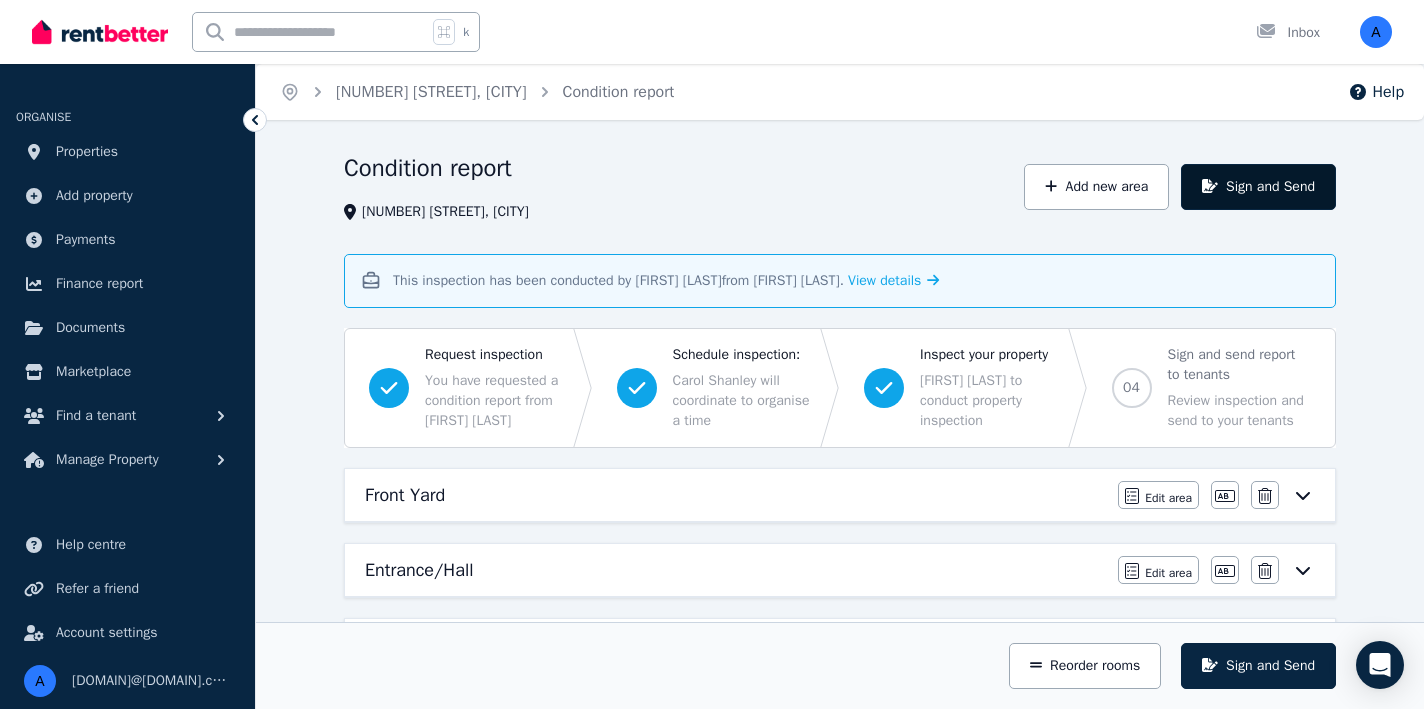 scroll, scrollTop: 0, scrollLeft: 0, axis: both 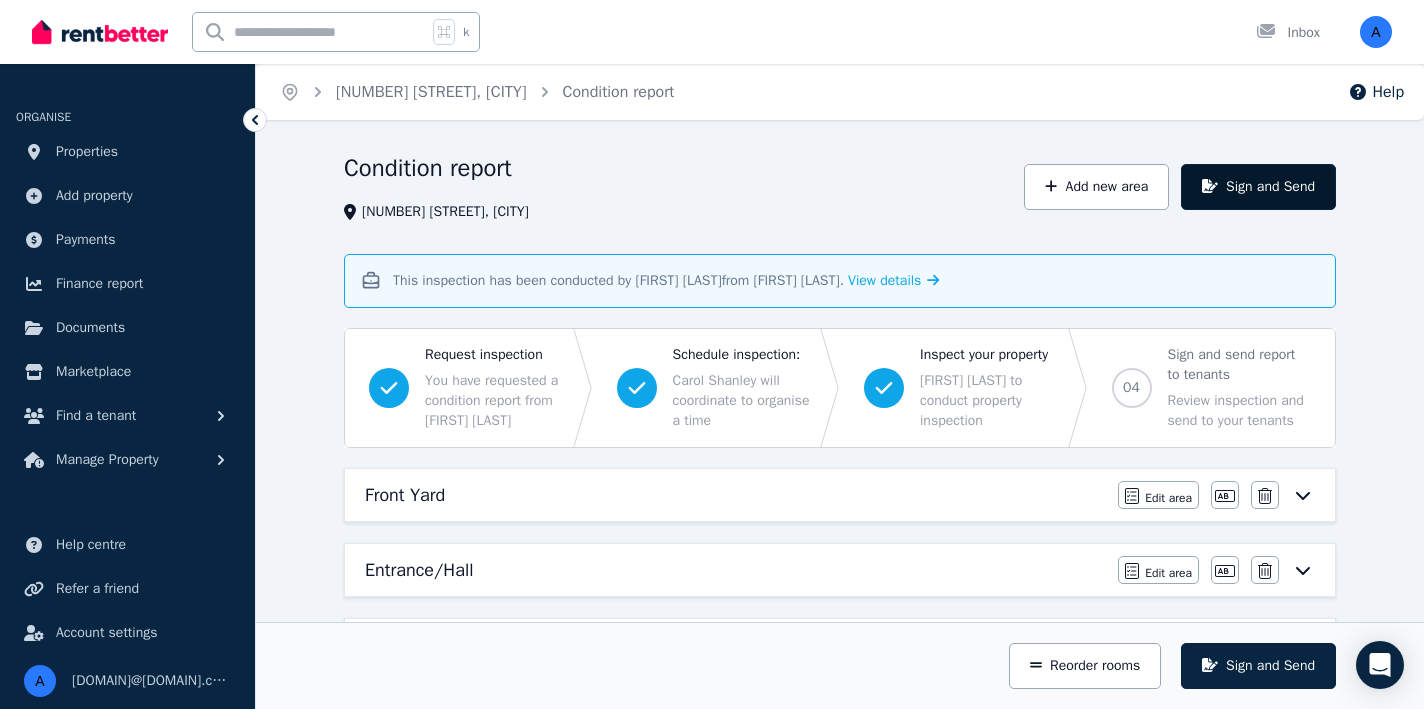 click on "Sign and Send" at bounding box center (1258, 187) 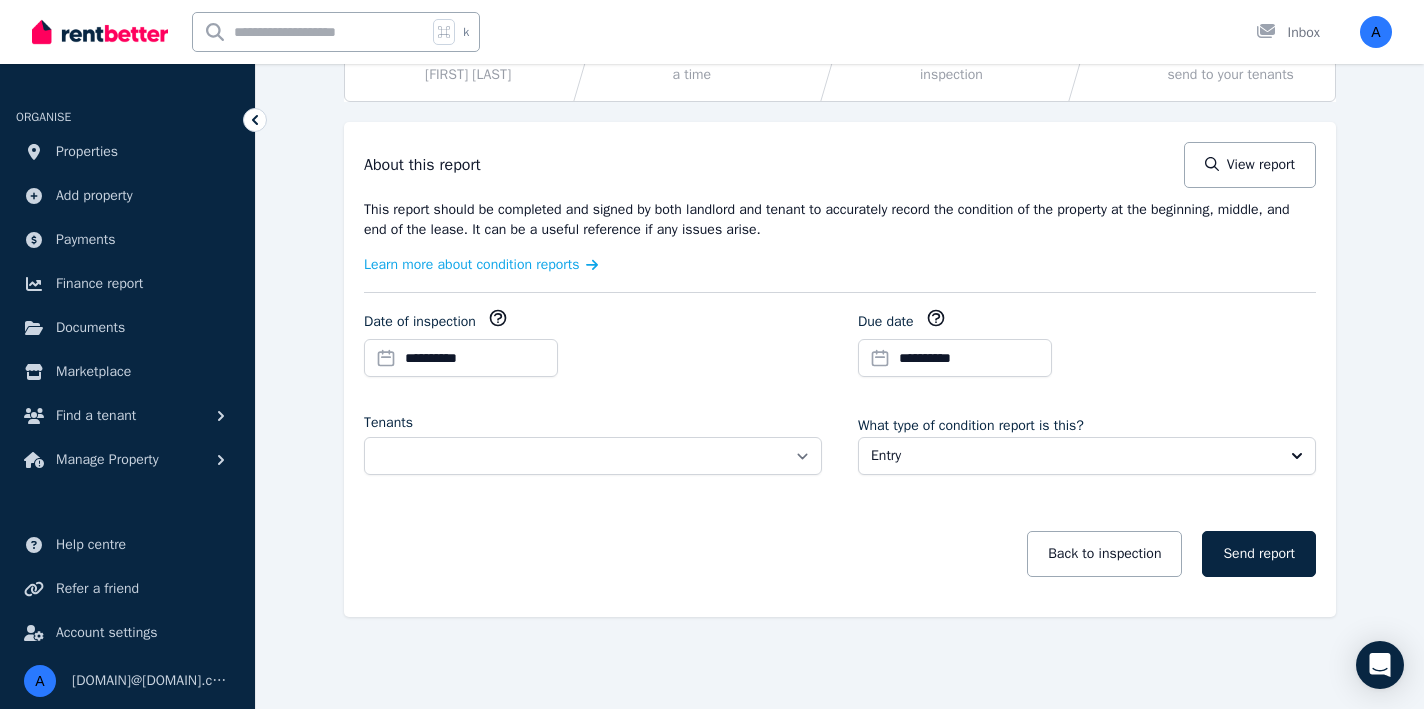 scroll, scrollTop: 365, scrollLeft: 0, axis: vertical 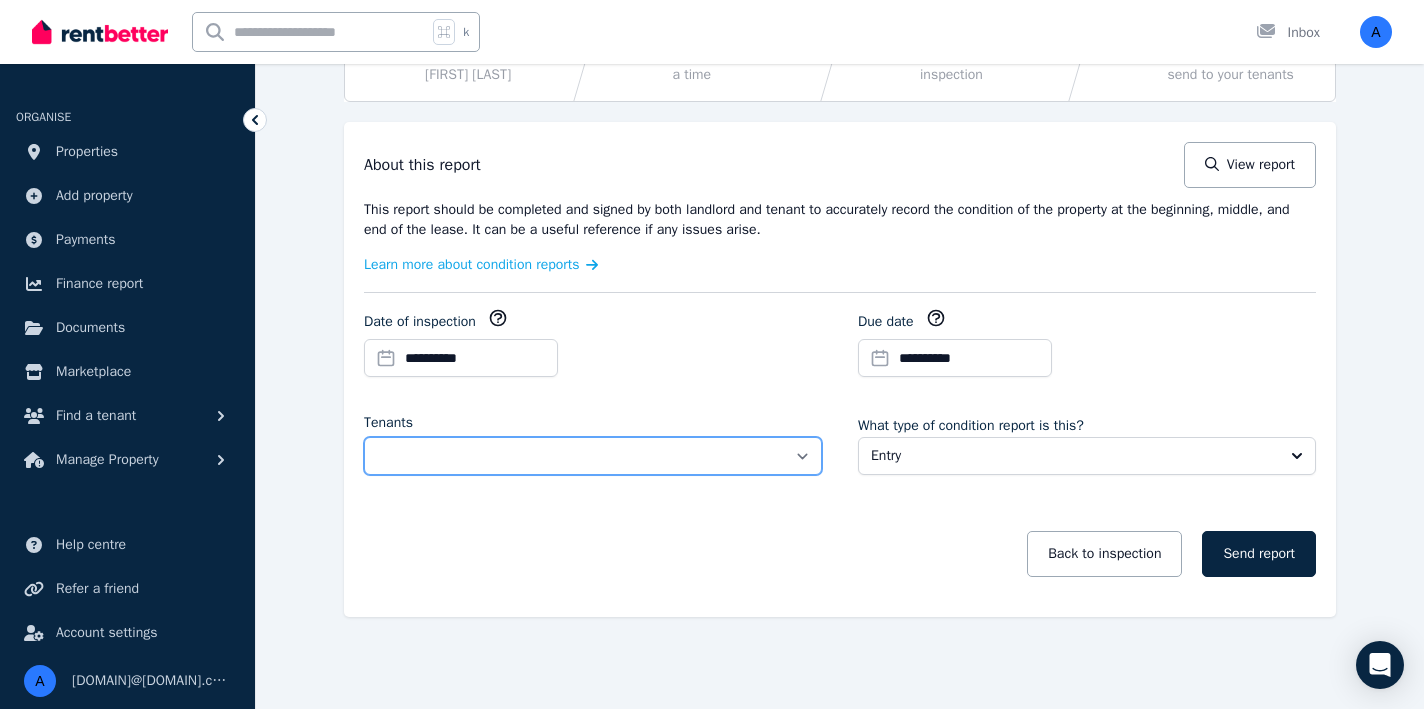select on "**********" 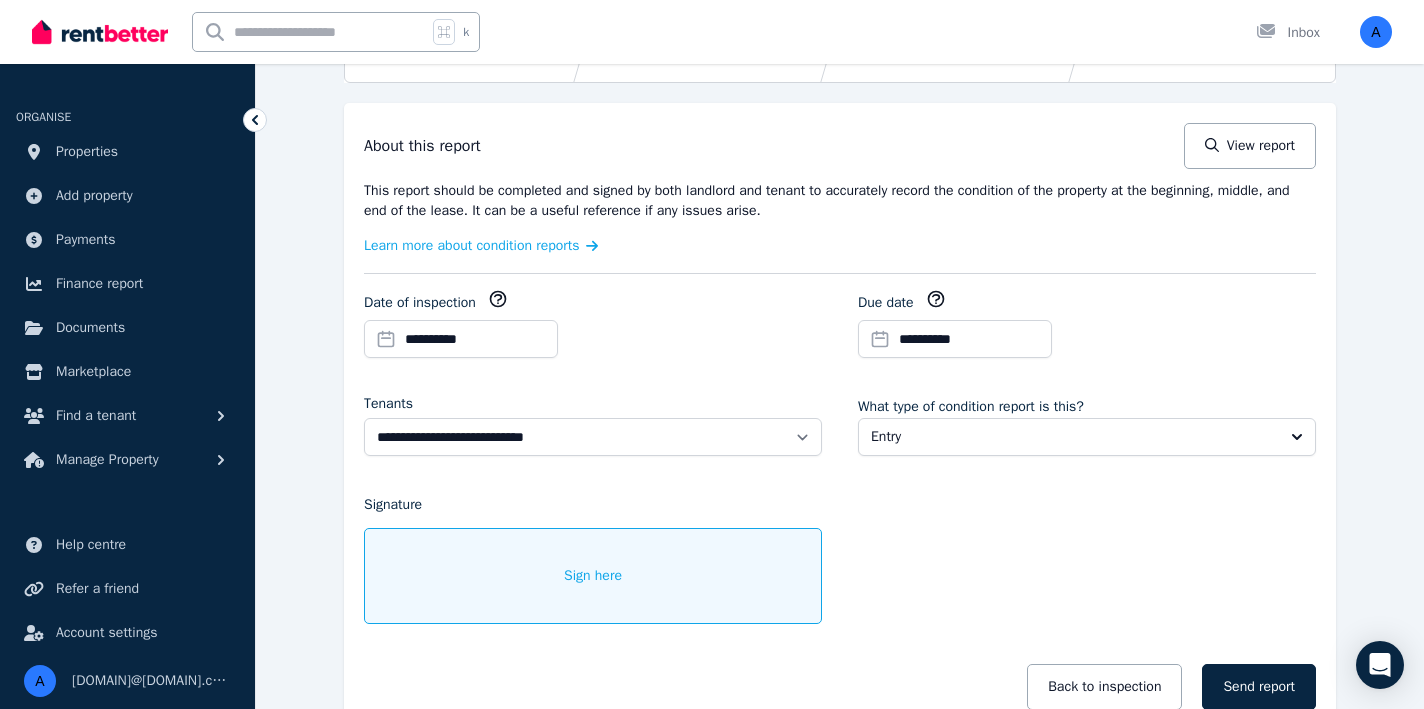 click on "Entry" at bounding box center [1073, 437] 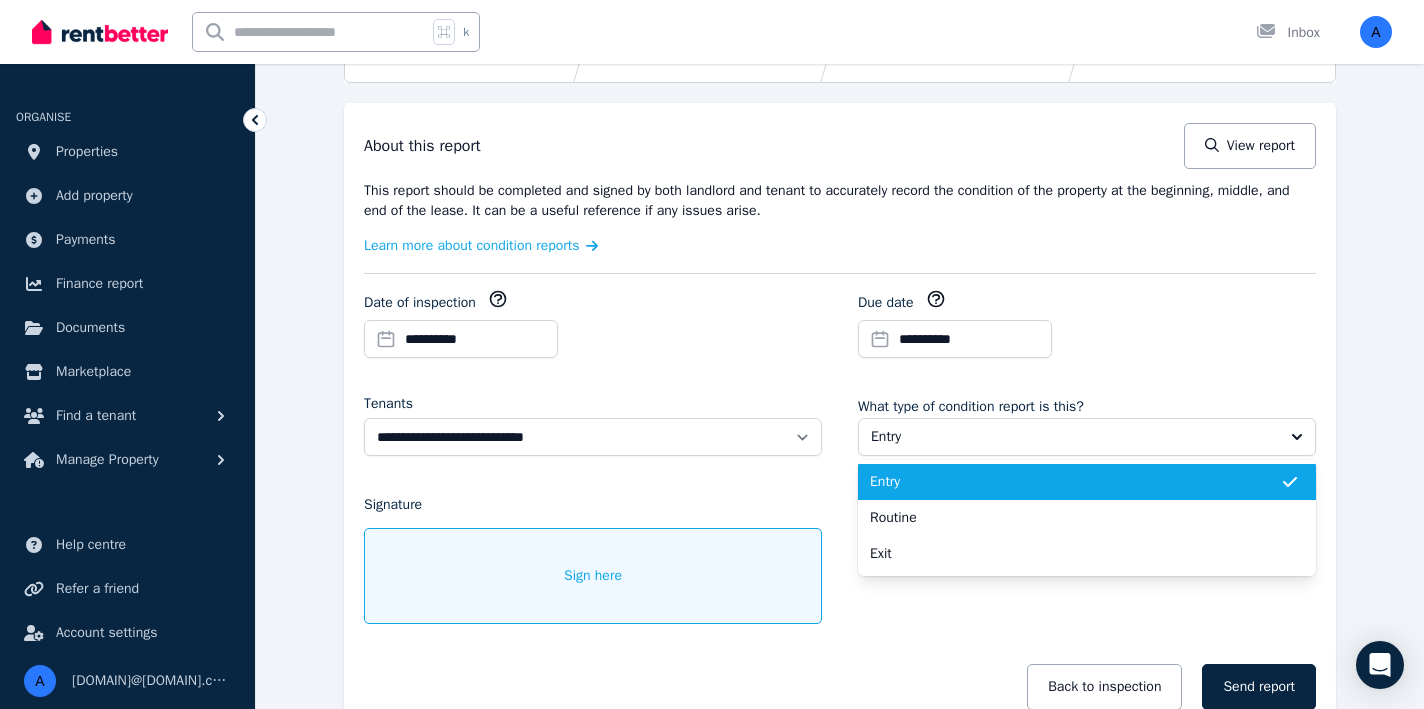 click on "Entry" at bounding box center (1075, 482) 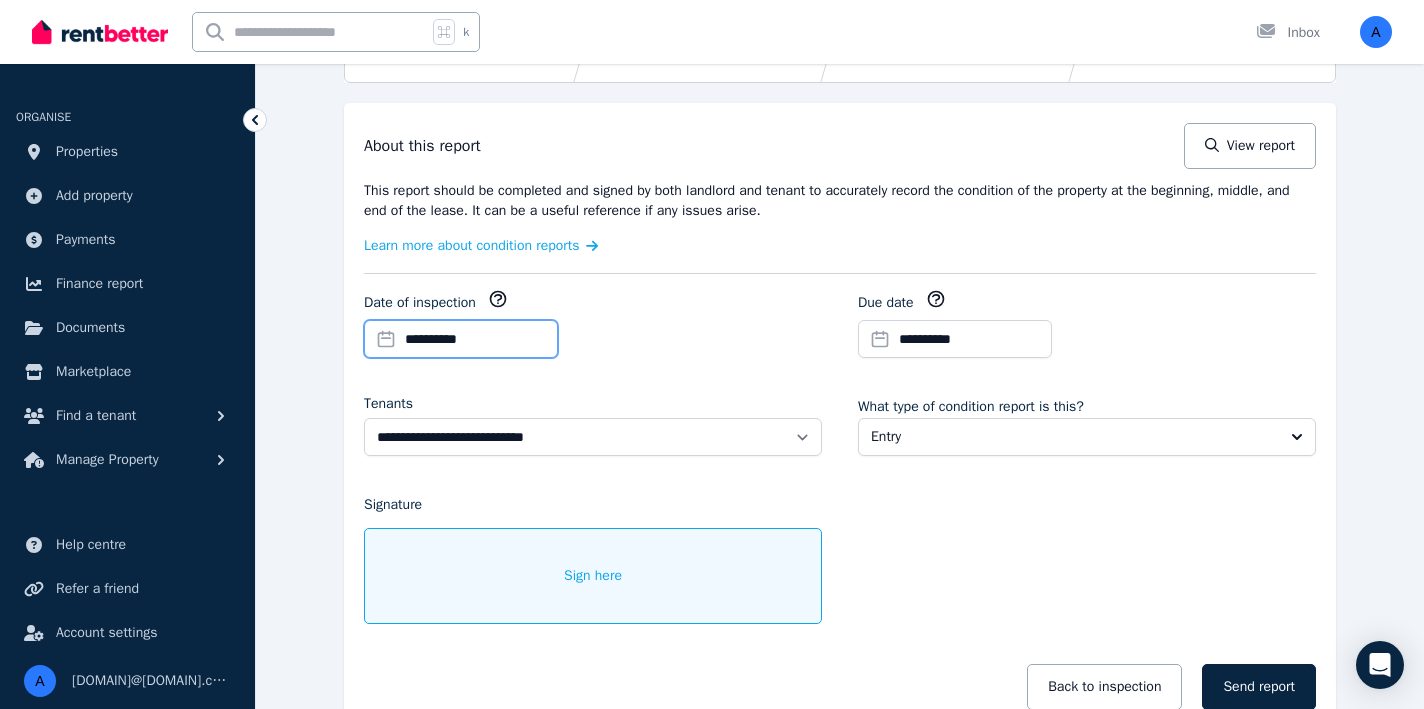 click on "**********" at bounding box center [461, 339] 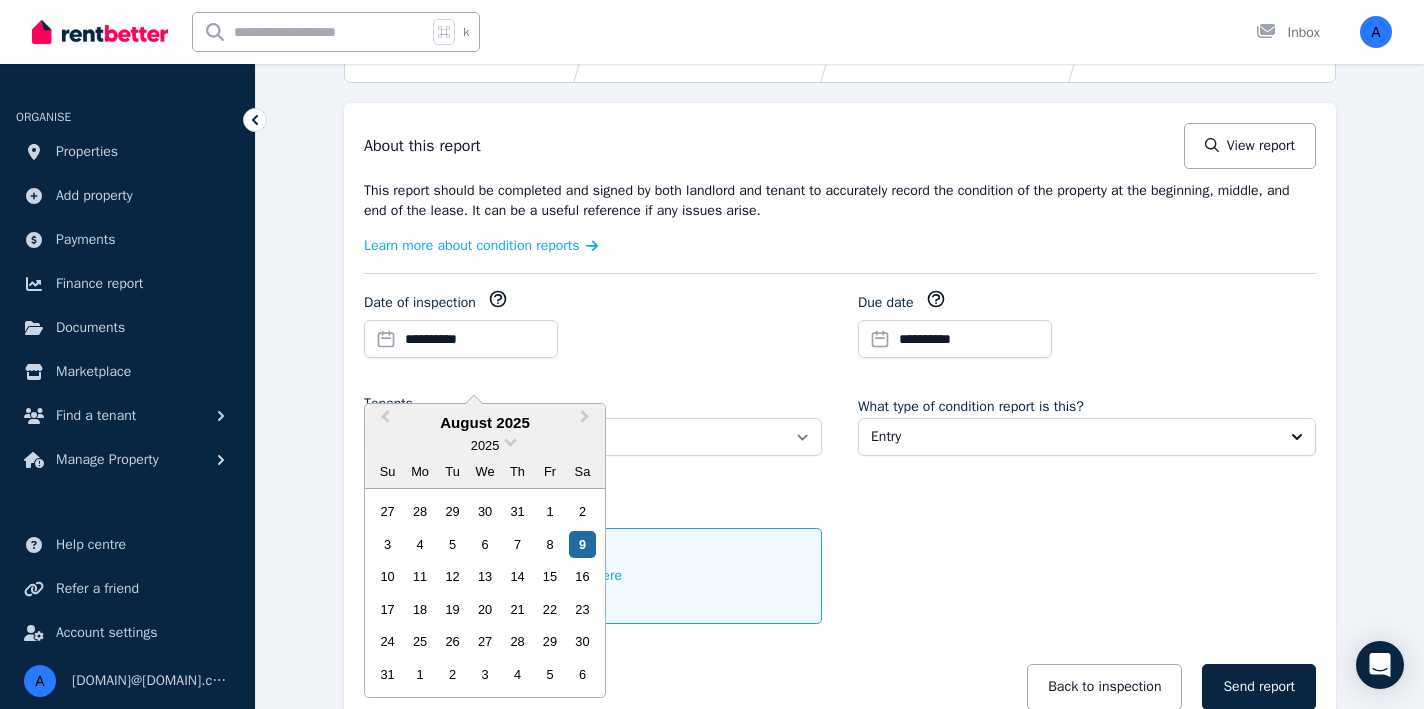 click on "**********" at bounding box center [593, 331] 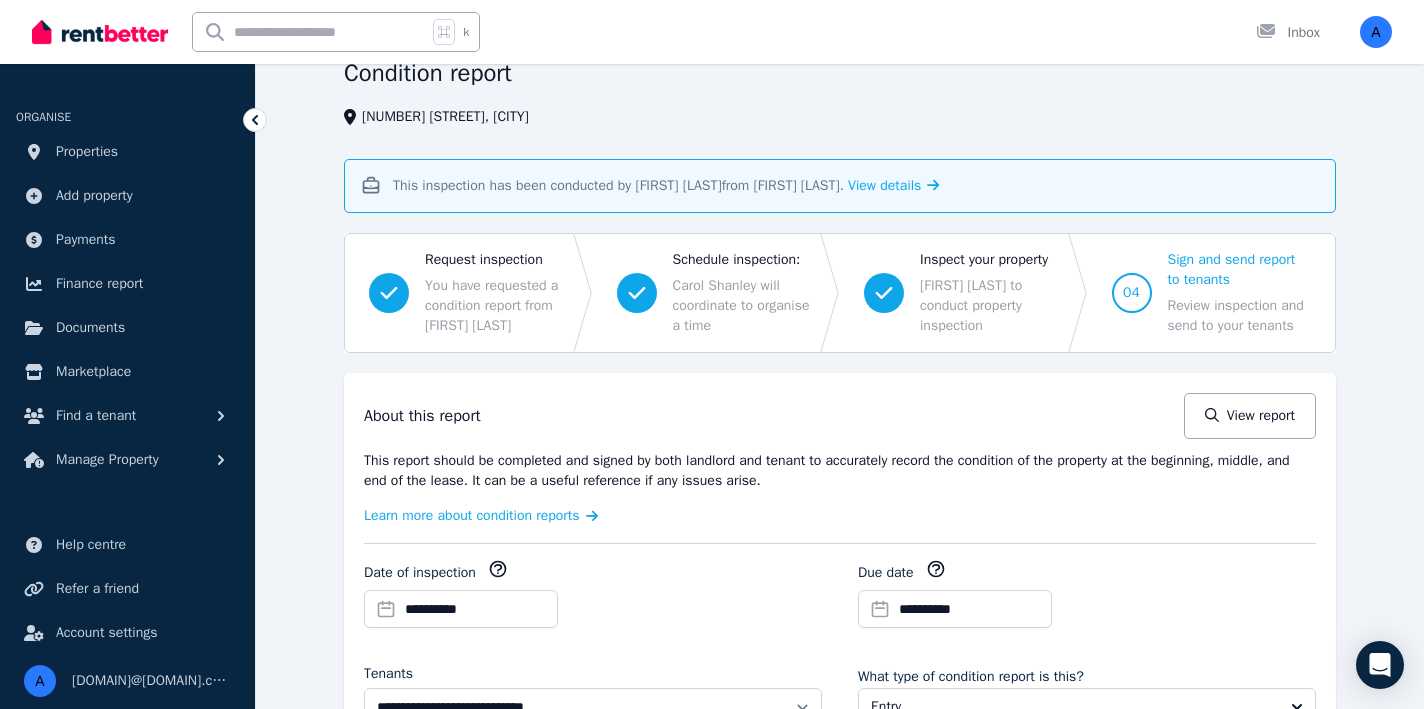 scroll, scrollTop: 68, scrollLeft: 0, axis: vertical 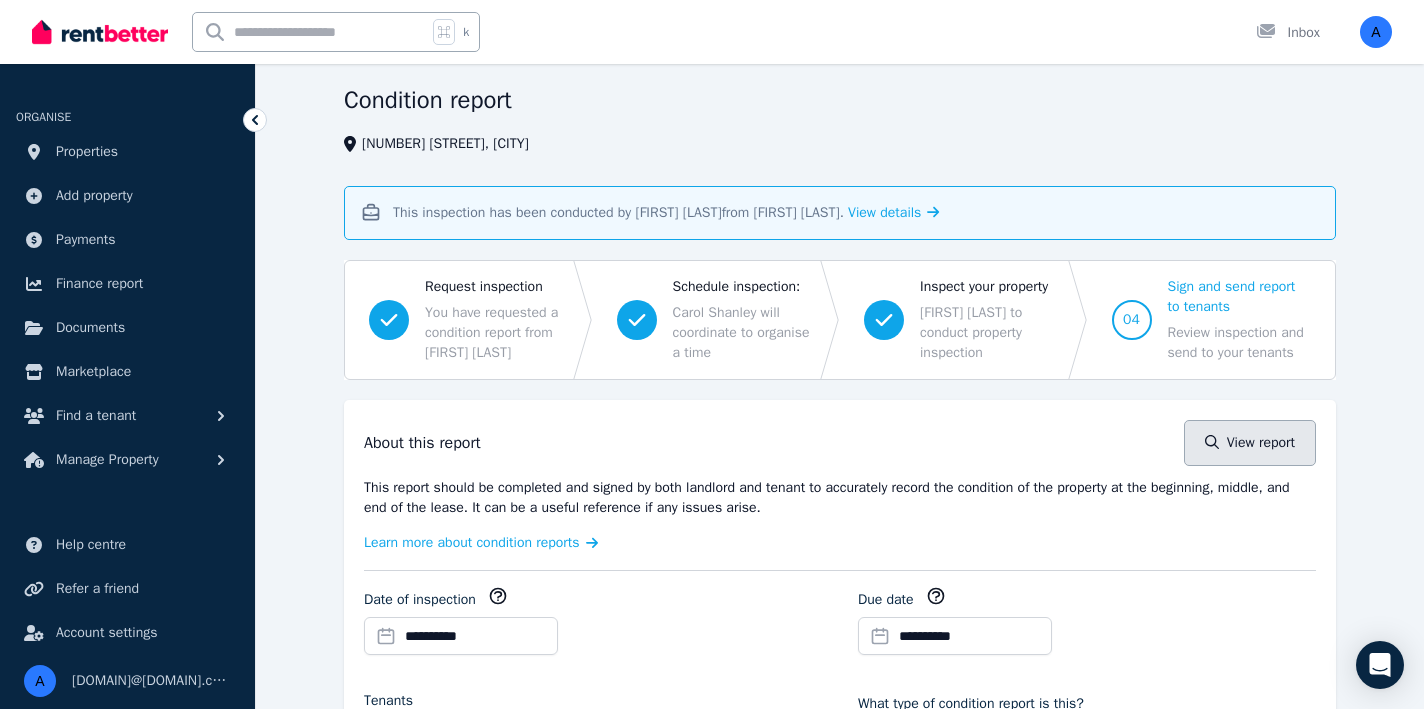 click on "View report" at bounding box center [1250, 443] 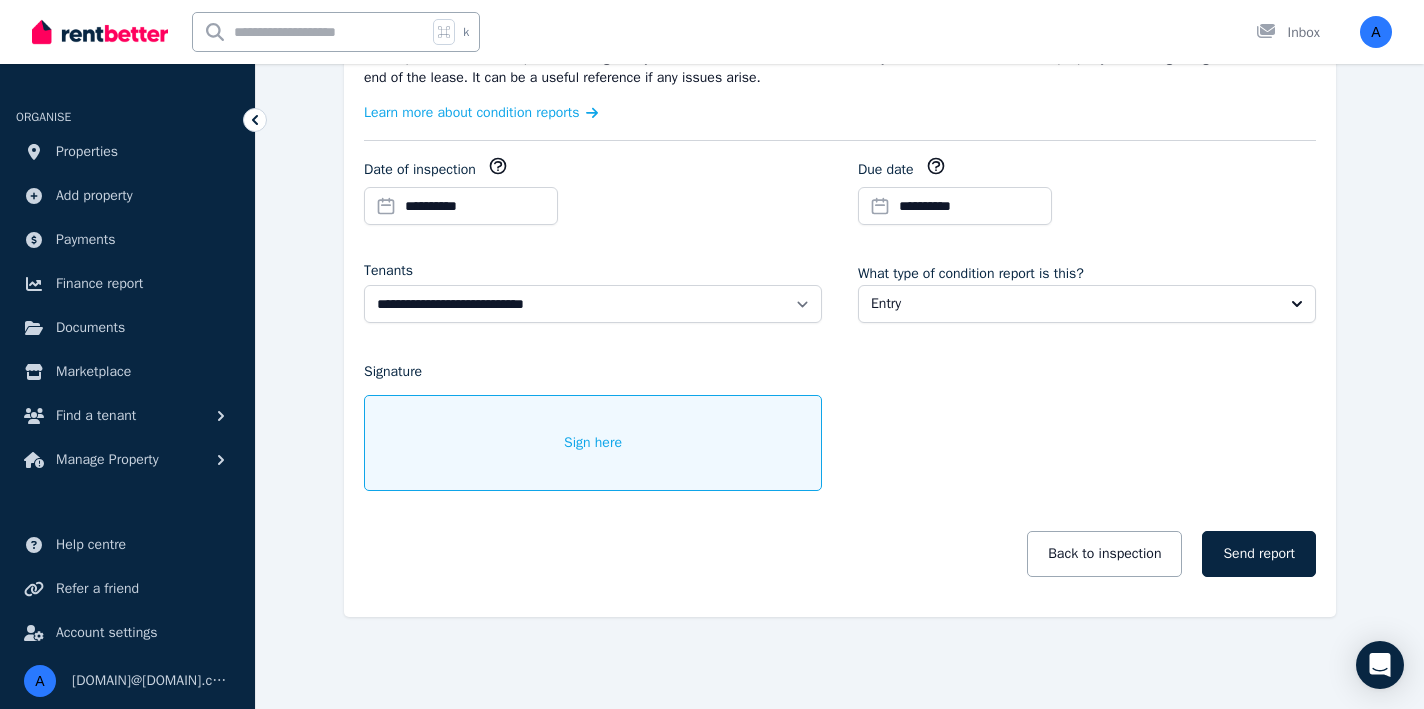 scroll, scrollTop: 517, scrollLeft: 0, axis: vertical 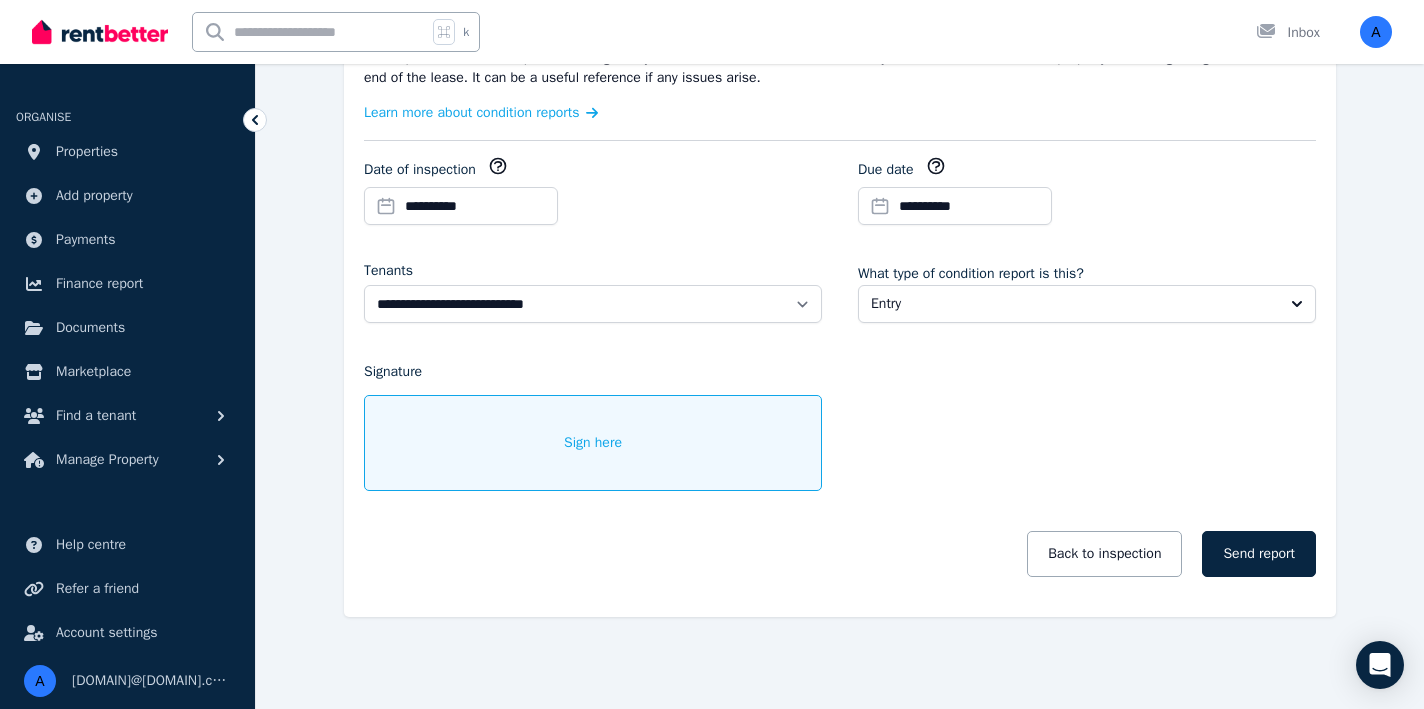 click on "Sign here" at bounding box center (593, 443) 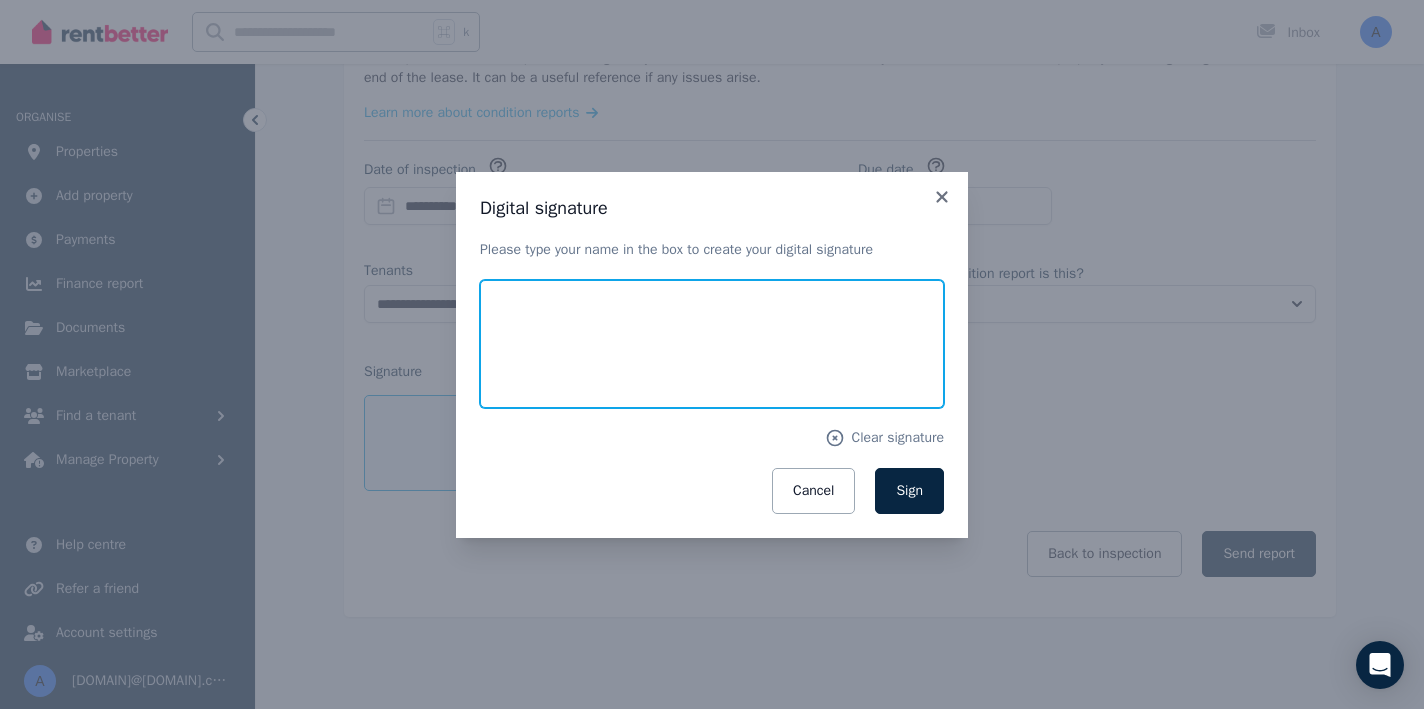click at bounding box center [712, 344] 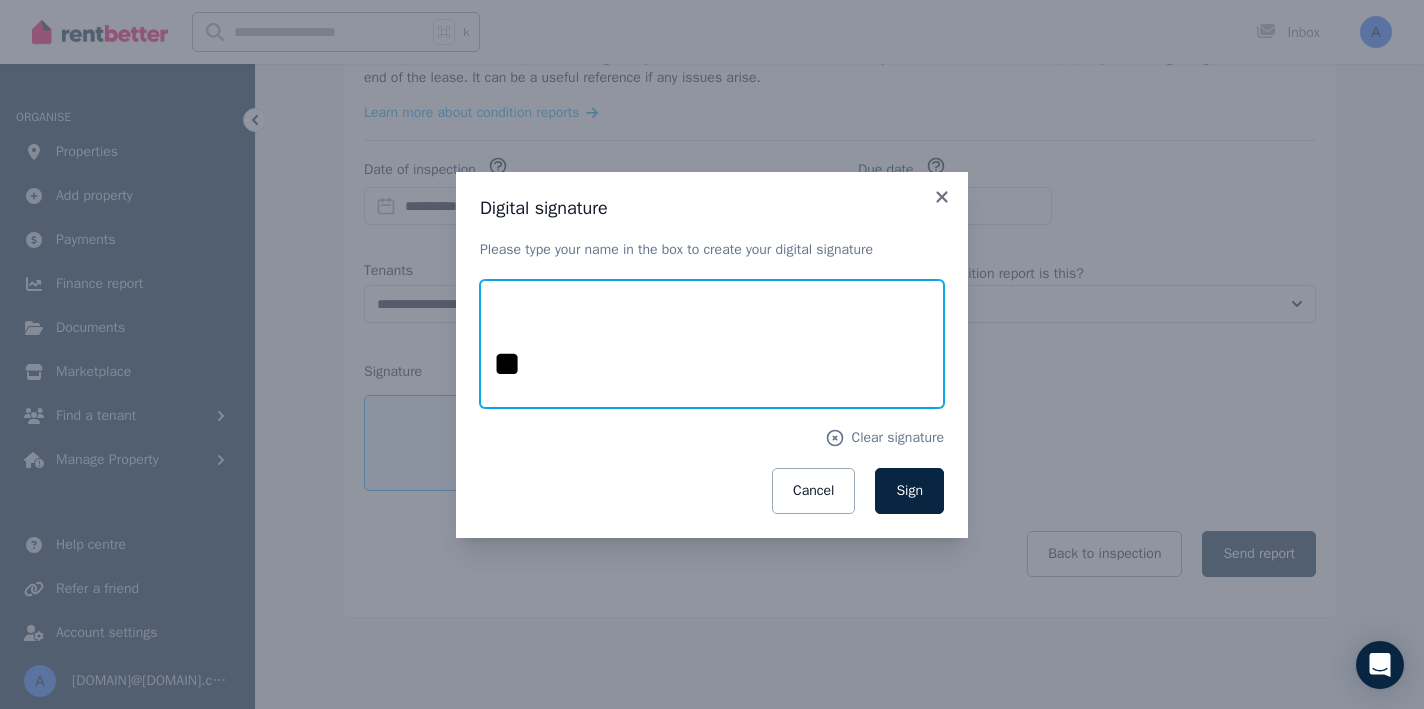 type on "*" 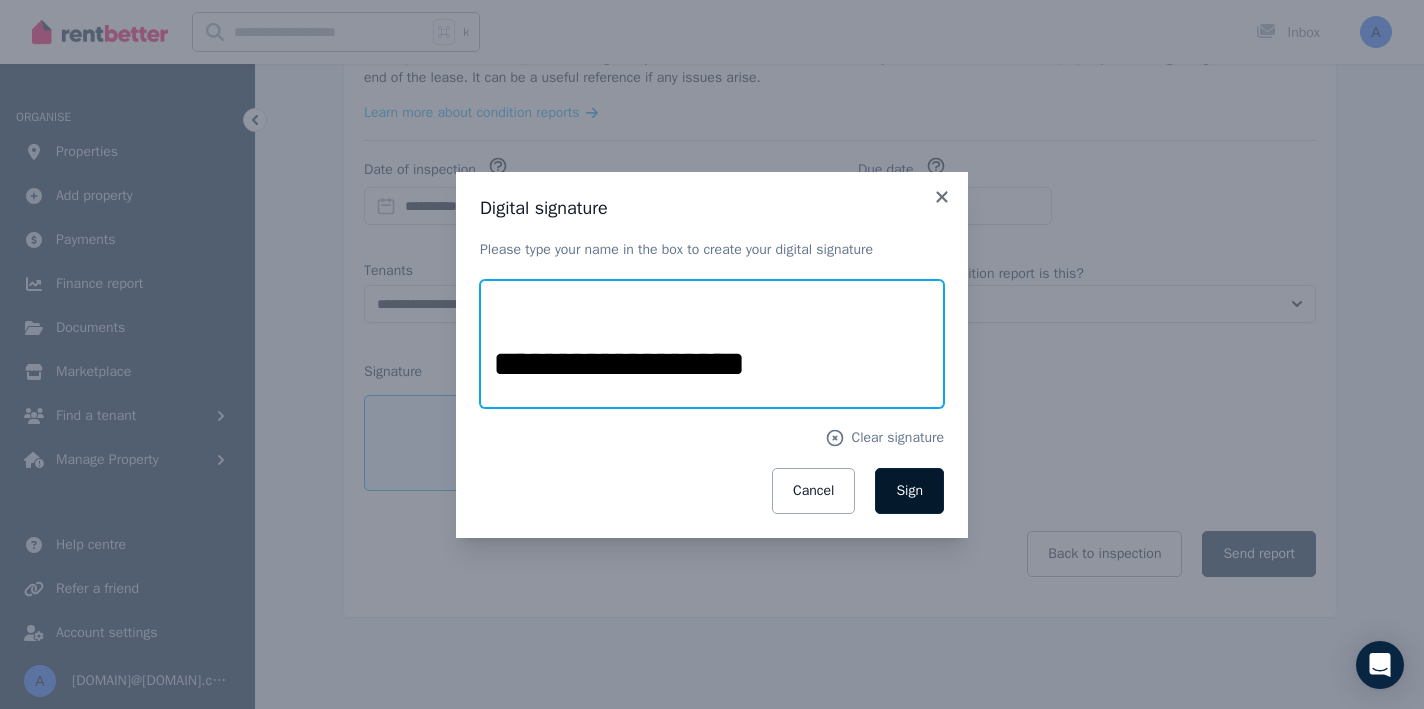 type on "**********" 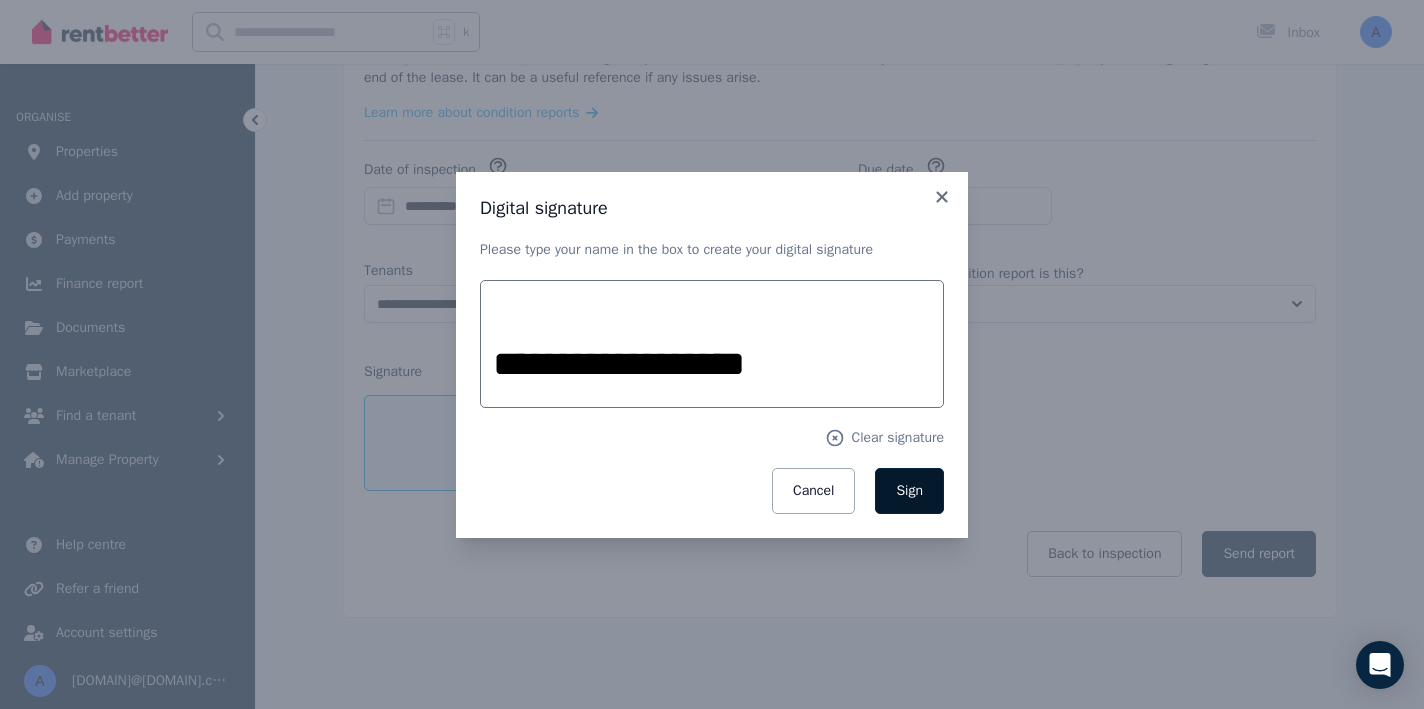 click on "Sign" at bounding box center [909, 491] 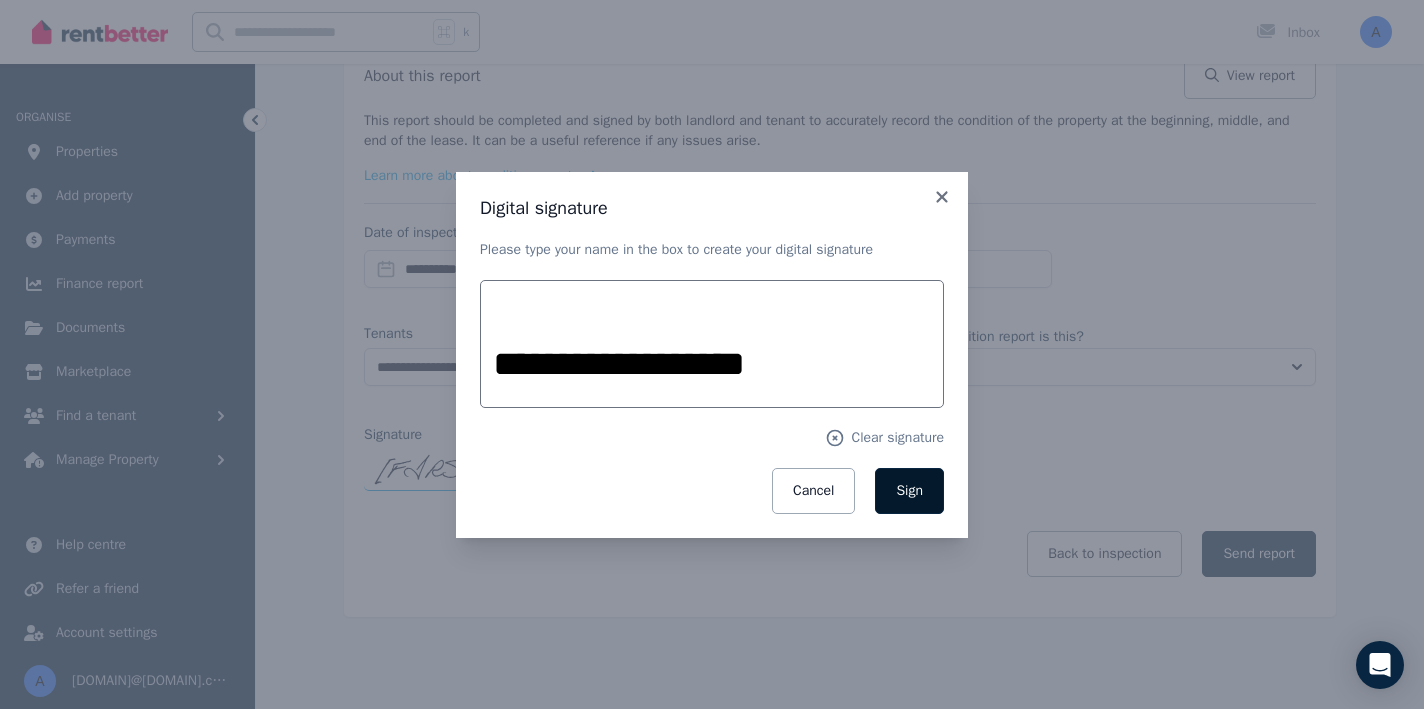 scroll, scrollTop: 454, scrollLeft: 0, axis: vertical 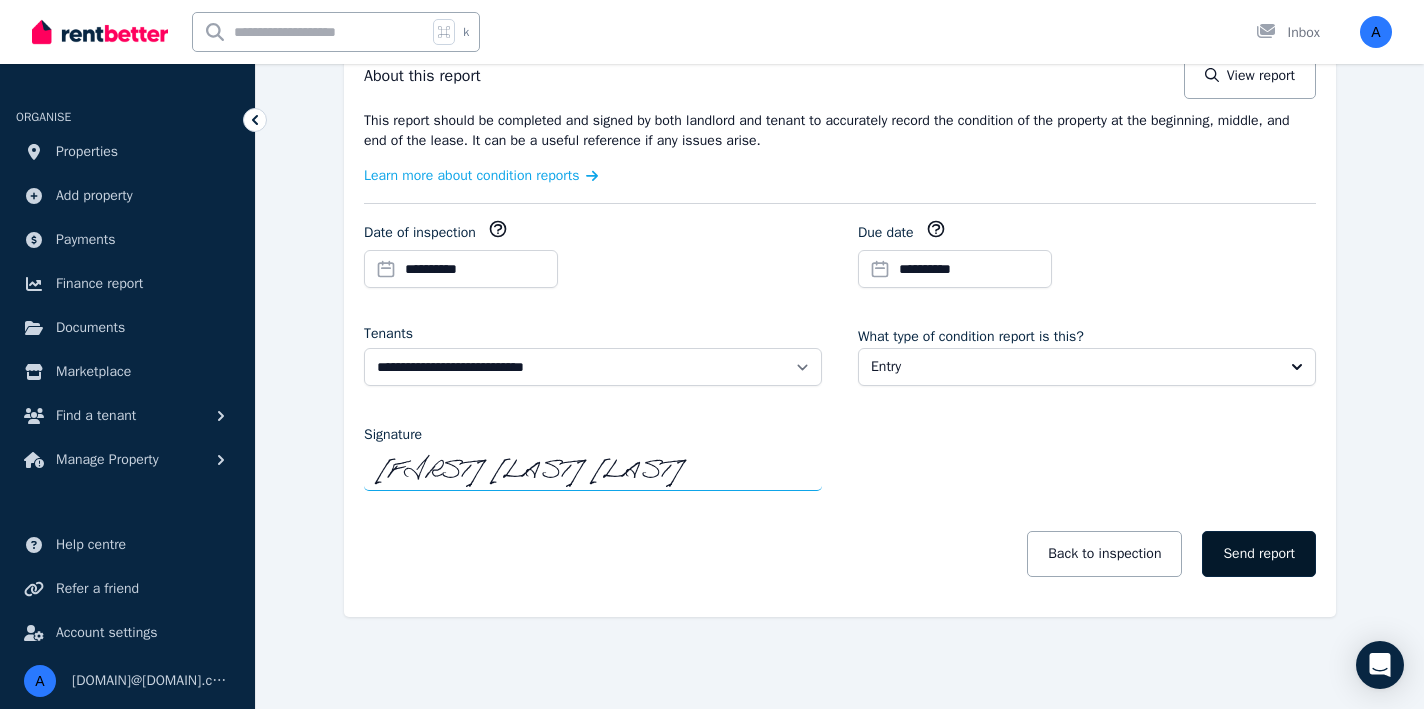click on "Send report" at bounding box center (1259, 554) 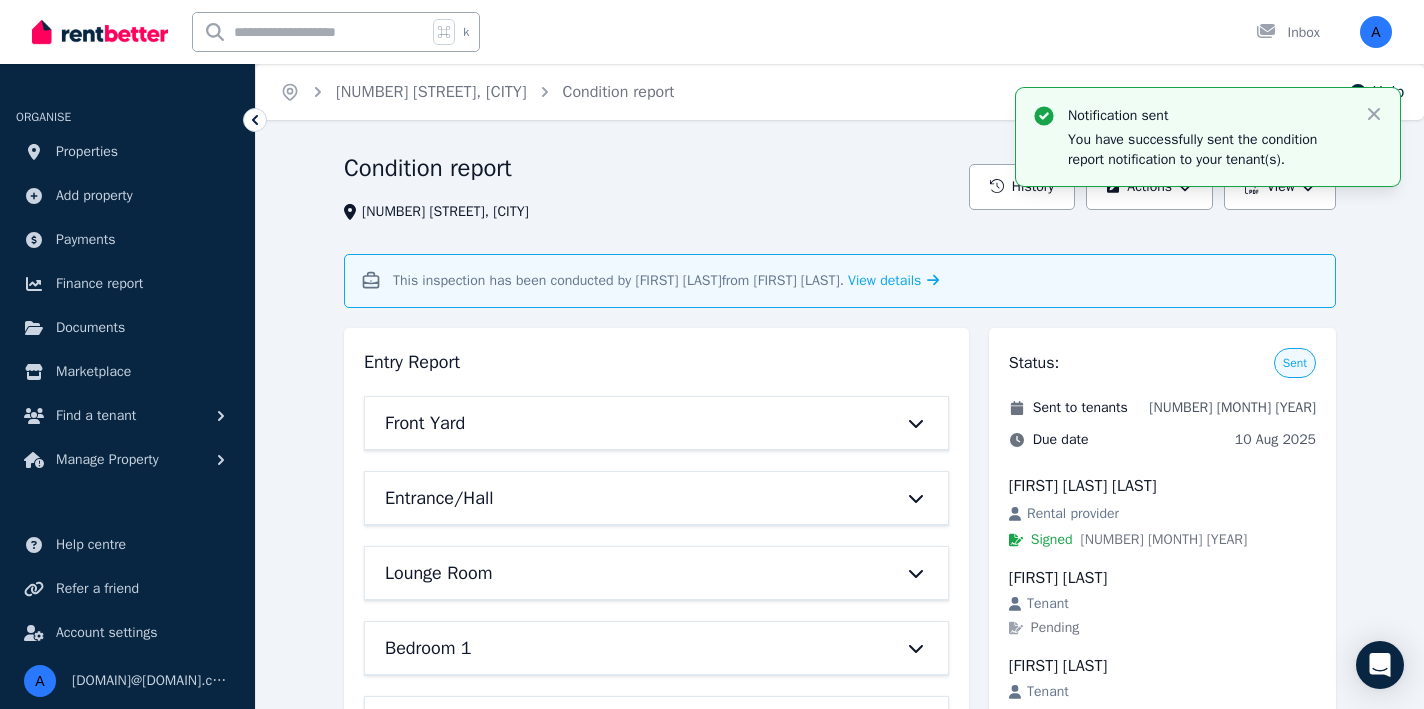 scroll, scrollTop: 0, scrollLeft: 0, axis: both 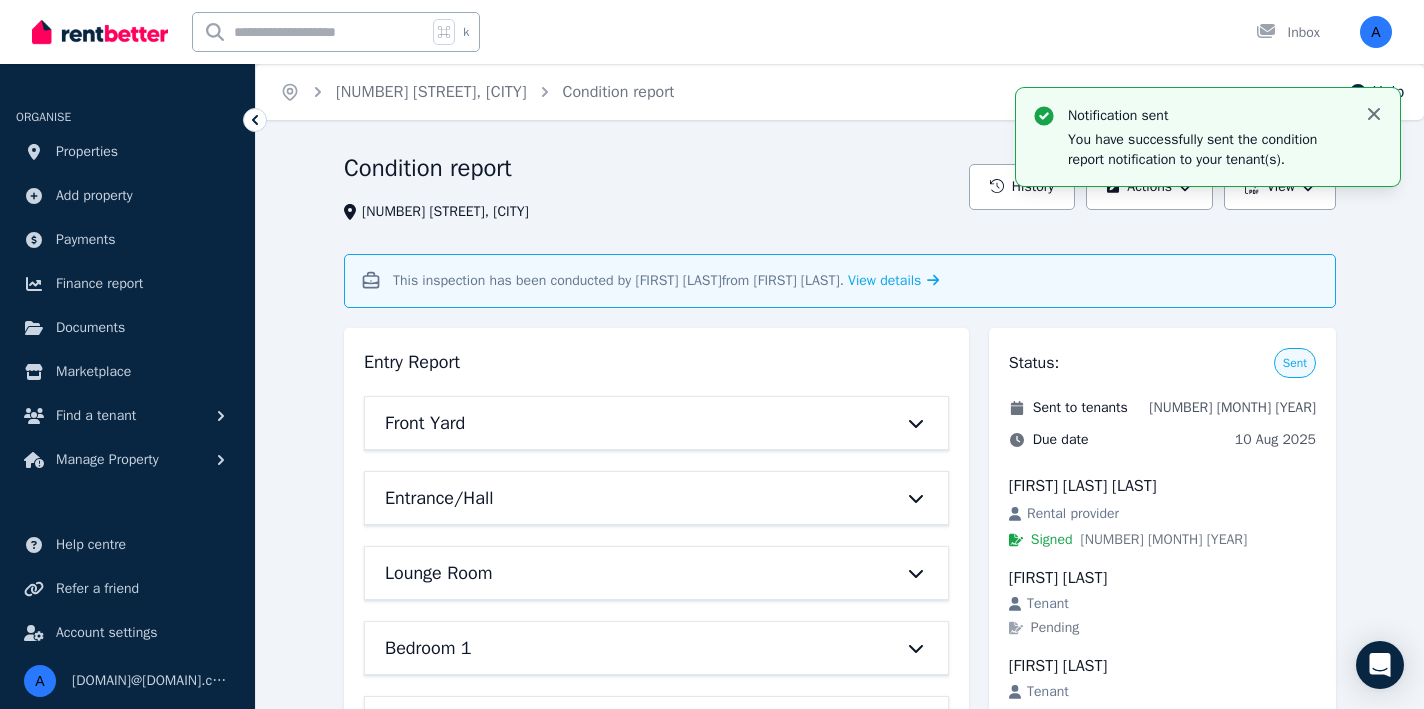 click 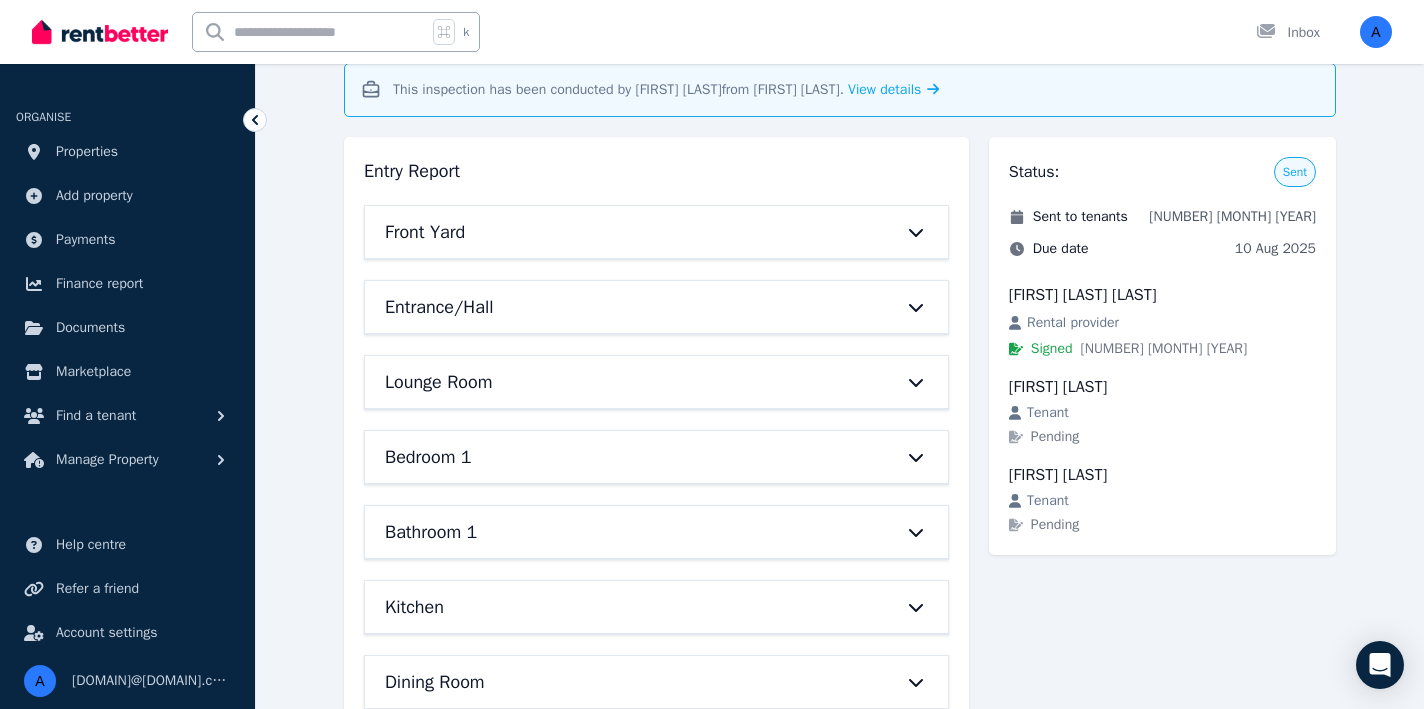 scroll, scrollTop: 213, scrollLeft: 0, axis: vertical 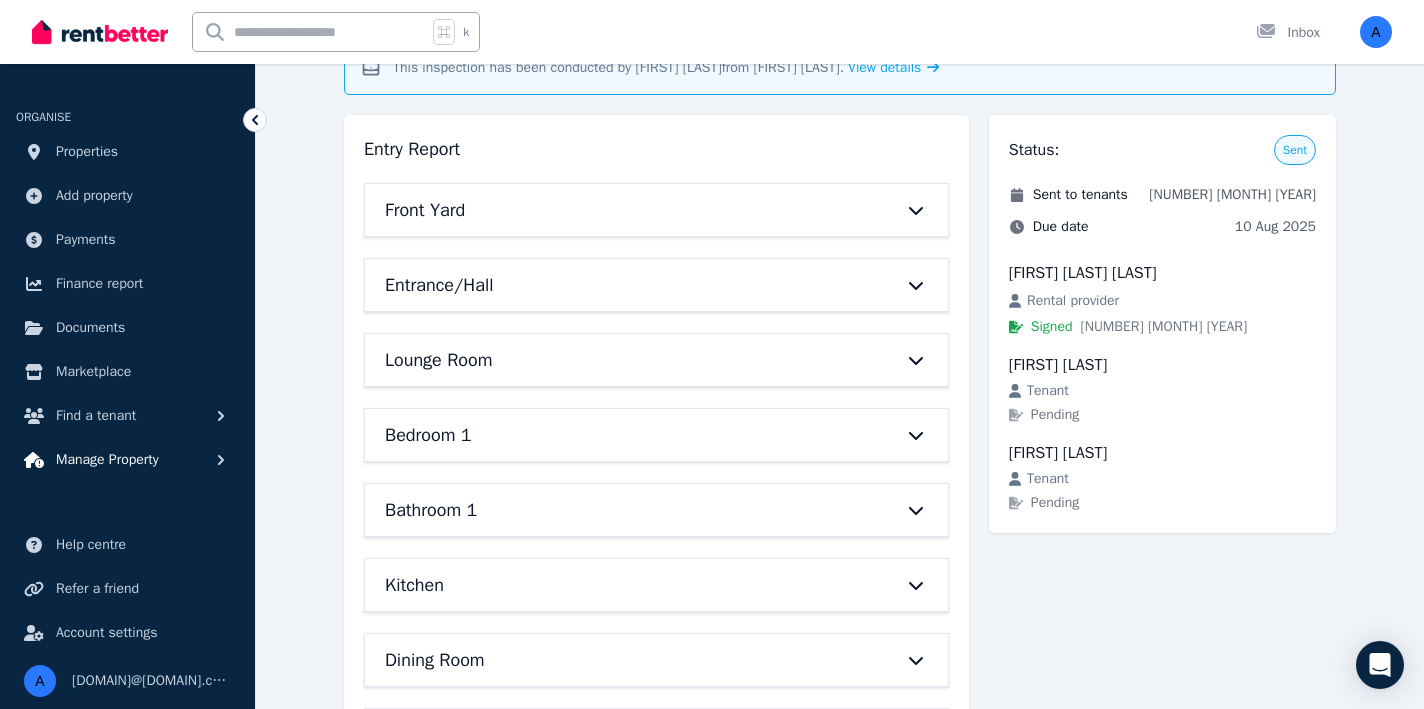 click on "Manage Property" at bounding box center [107, 460] 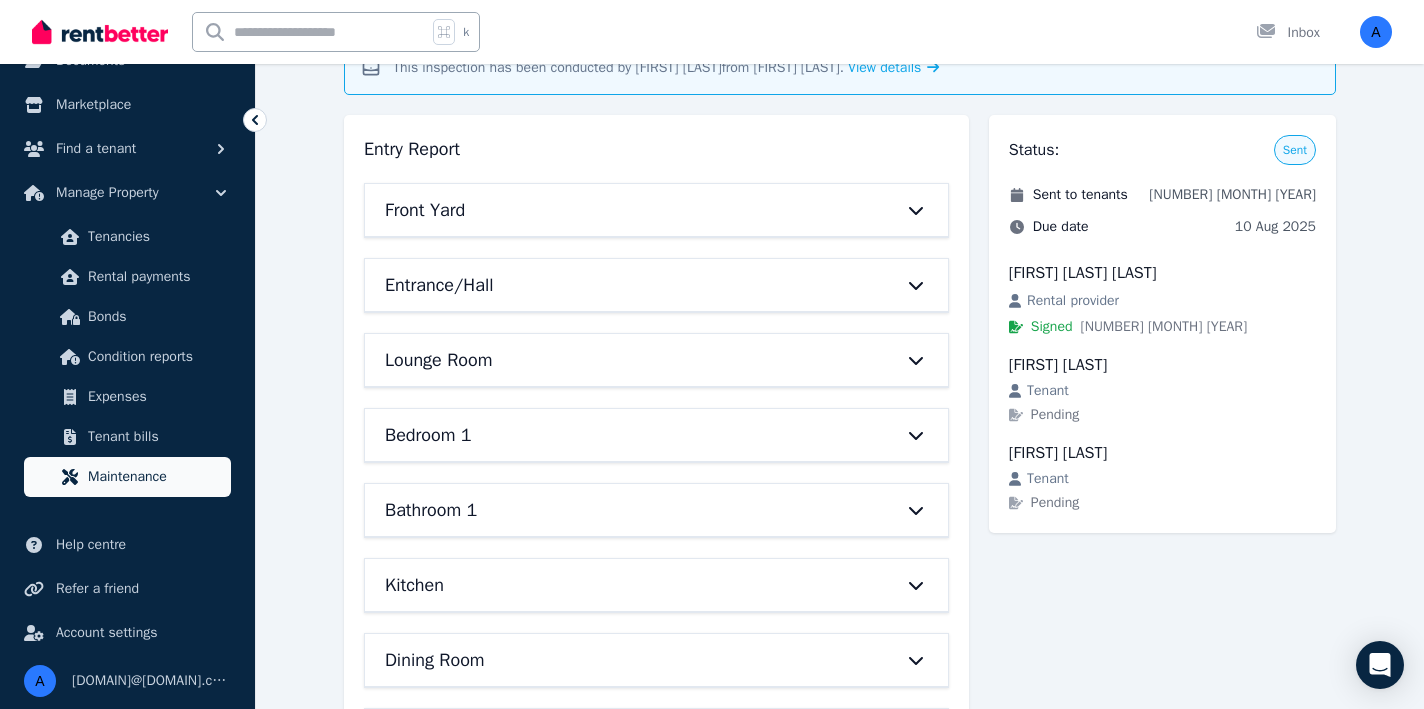 scroll, scrollTop: 267, scrollLeft: 0, axis: vertical 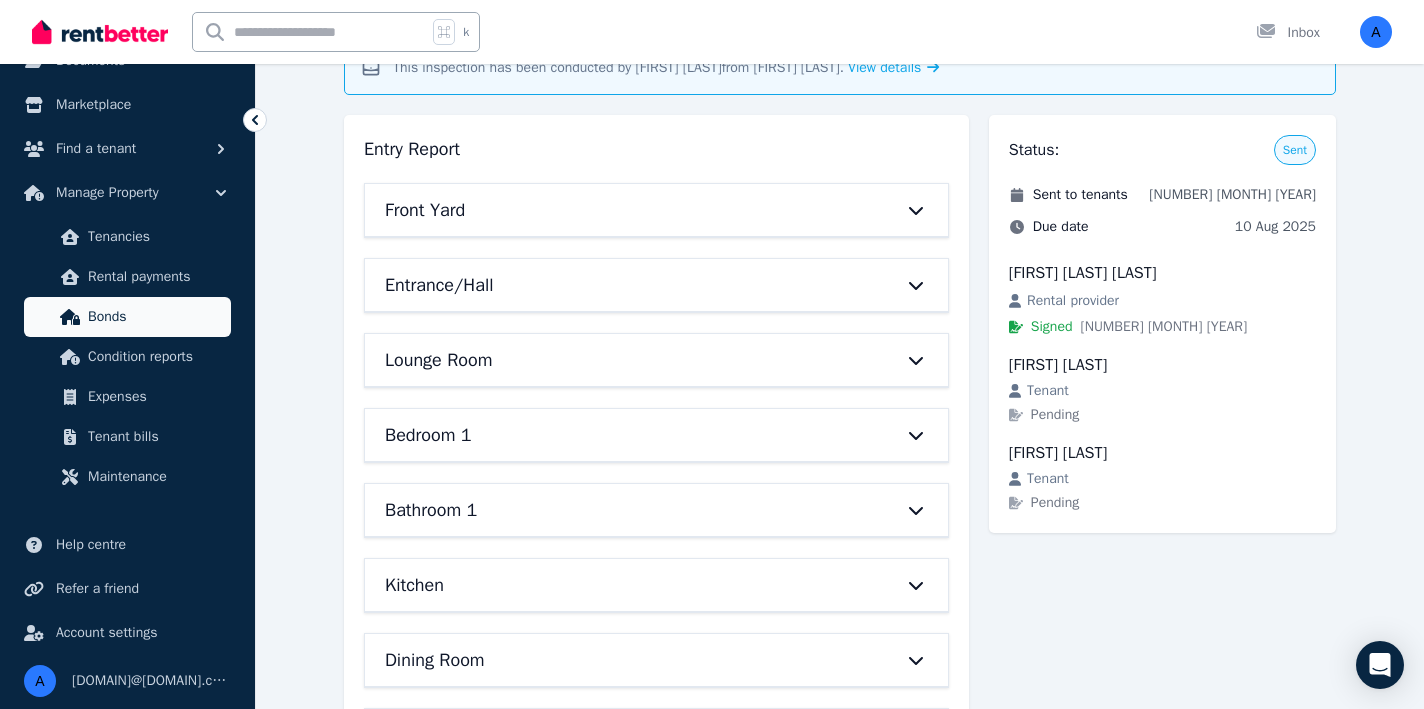 click on "Bonds" at bounding box center [127, 317] 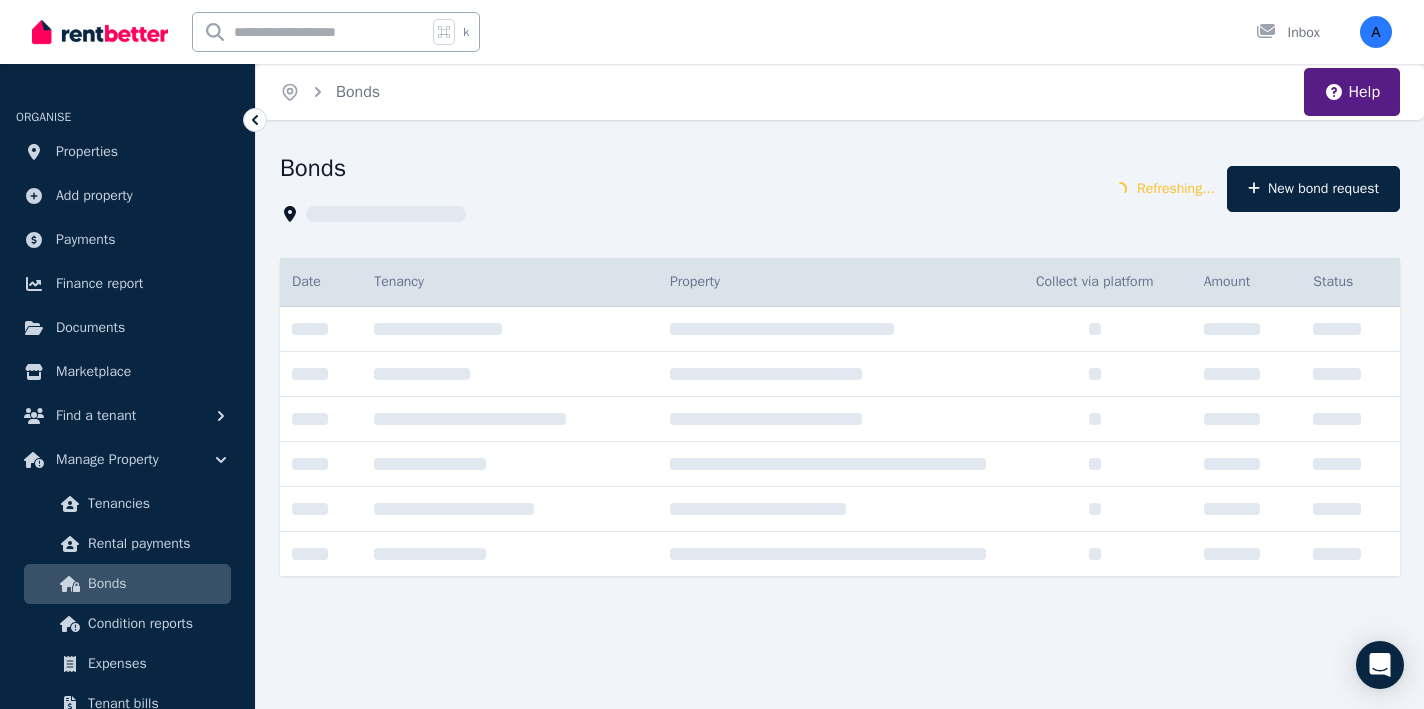 scroll, scrollTop: 0, scrollLeft: 0, axis: both 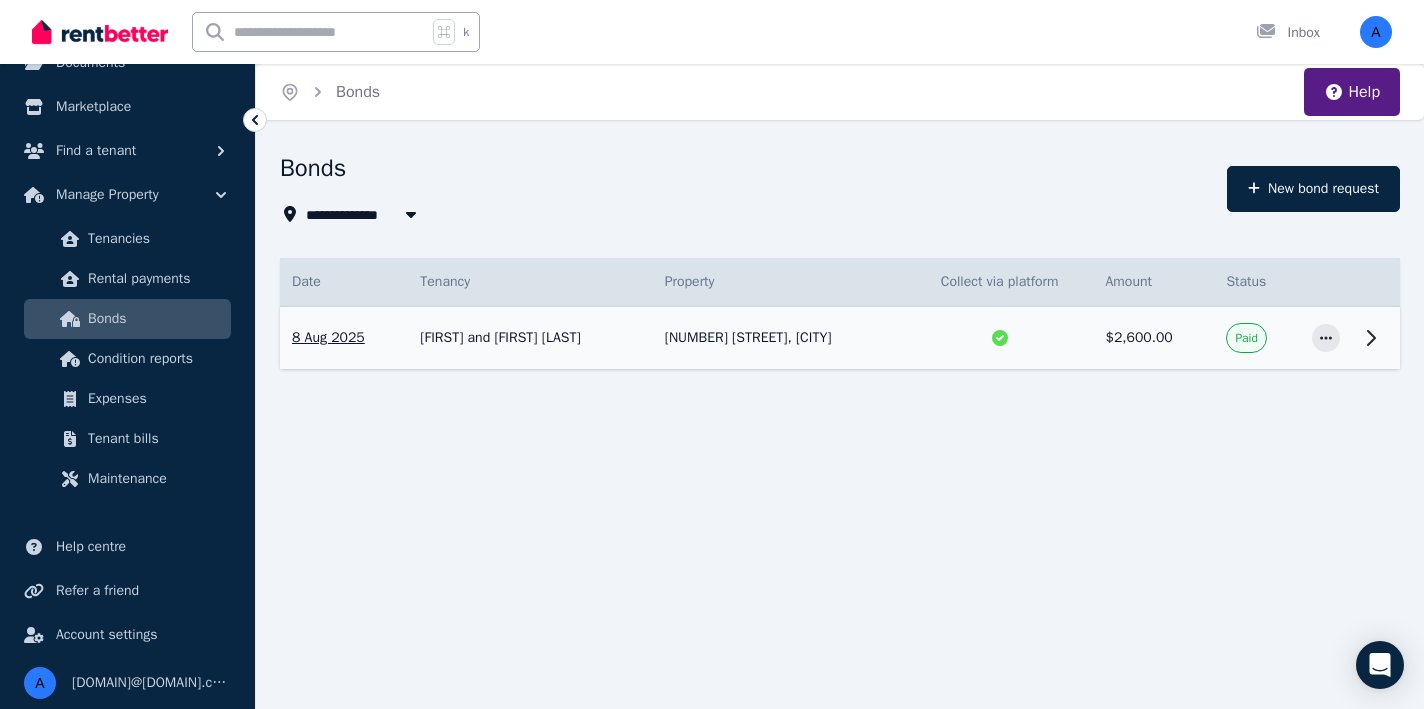 click on "[FIRST] and [FIRST] [LAST]" at bounding box center (530, 338) 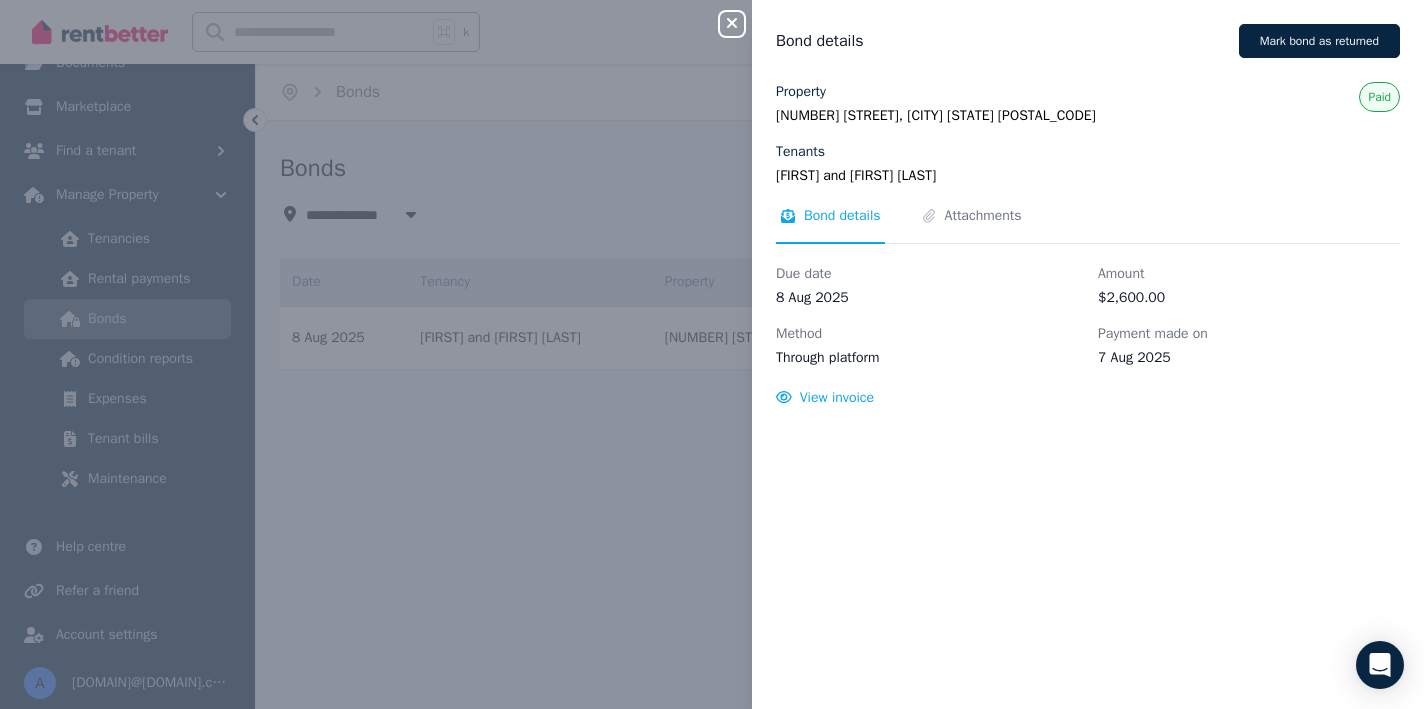 click on "Close panel Bond details [FIRST] bond as returned Property 1 [STREET], [CITY] [STATE] Tenants [FIRST] and [FIRST] [LAST] Paid Bond details Attachments Due date [NUMBER] [MONTH] [YEAR] Amount $[NUMBER] Method Through platform Payment made on [NUMBER] [MONTH] [YEAR] View invoice" at bounding box center [712, 354] 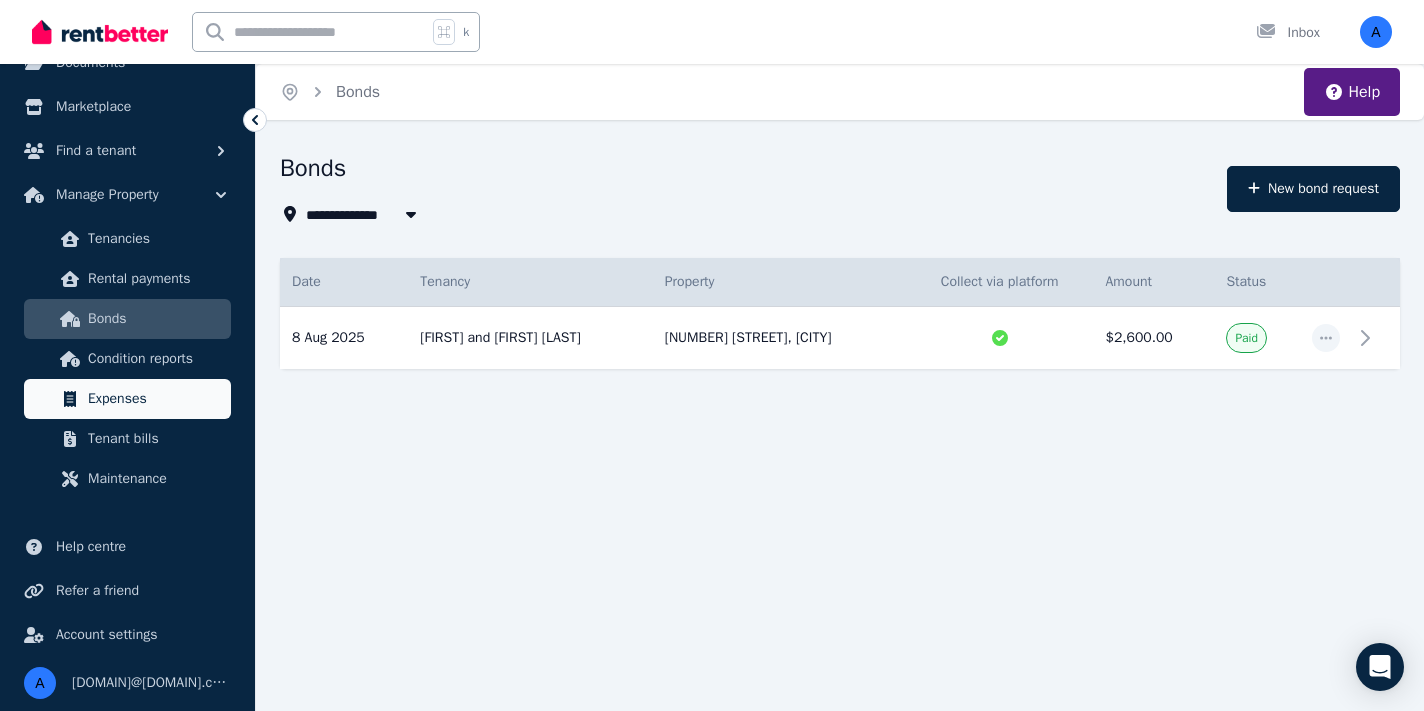 click on "Expenses" at bounding box center (155, 399) 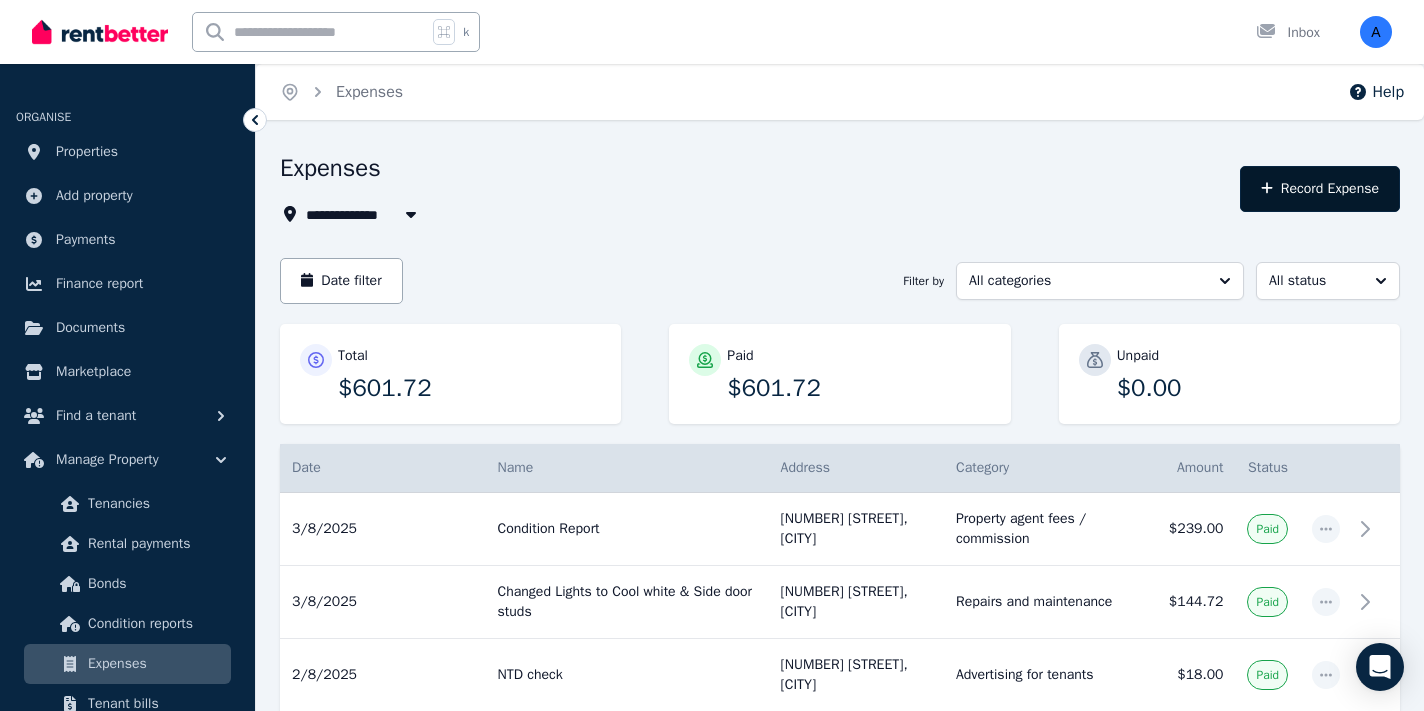 click on "Record Expense" at bounding box center [1320, 189] 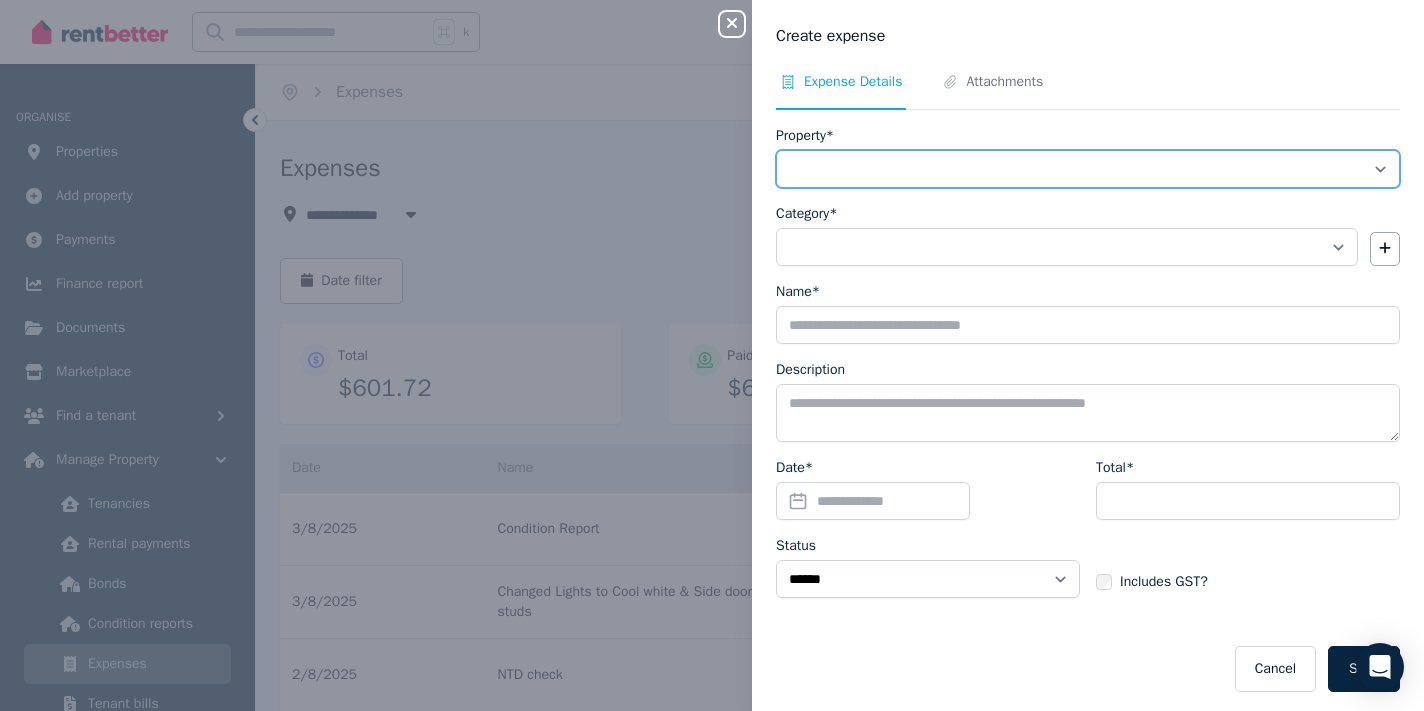 select on "**********" 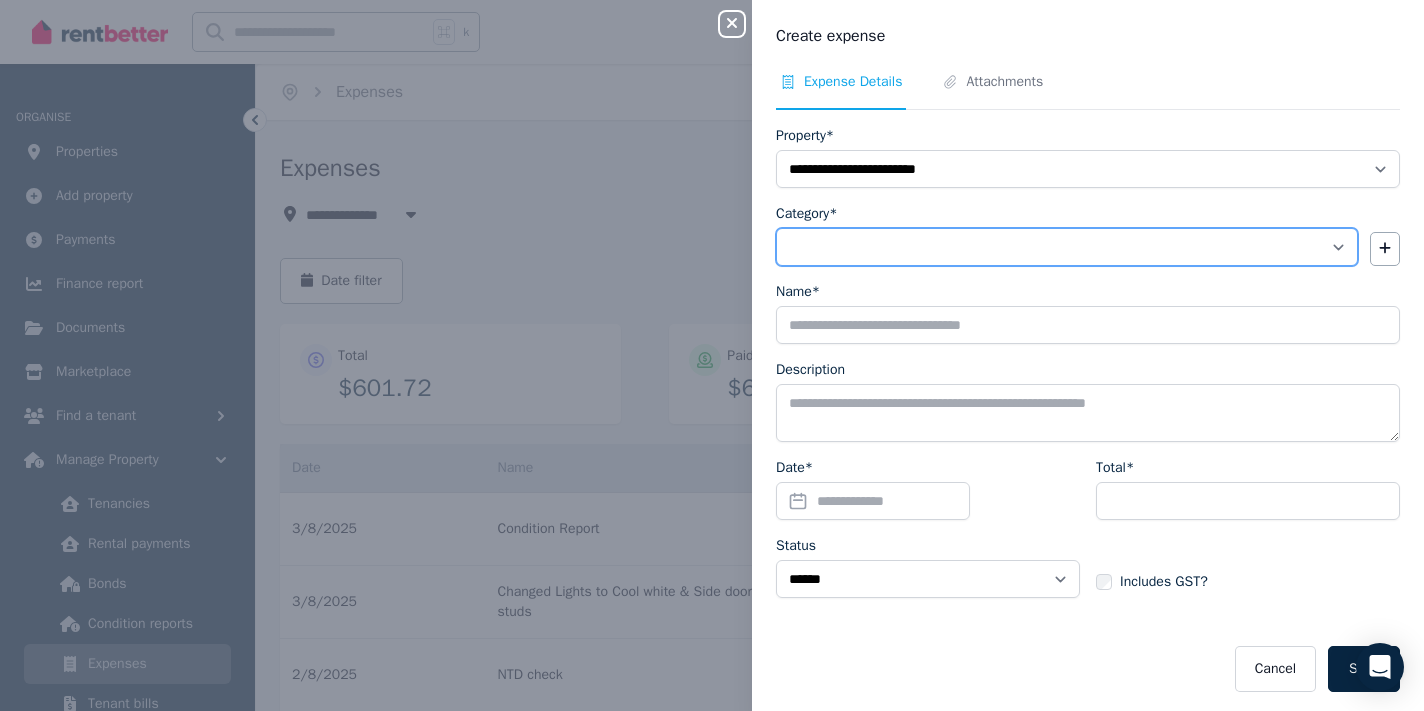 select on "**********" 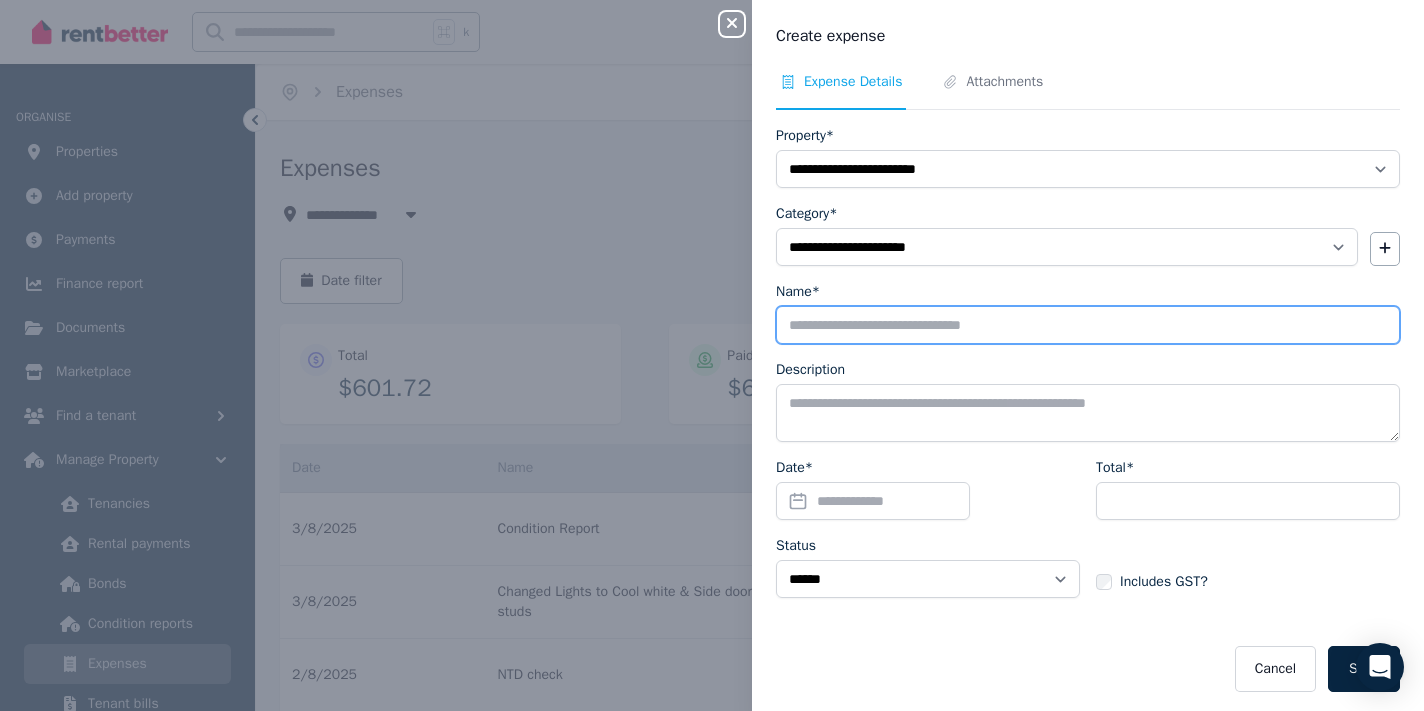 click on "Name*" at bounding box center (1088, 325) 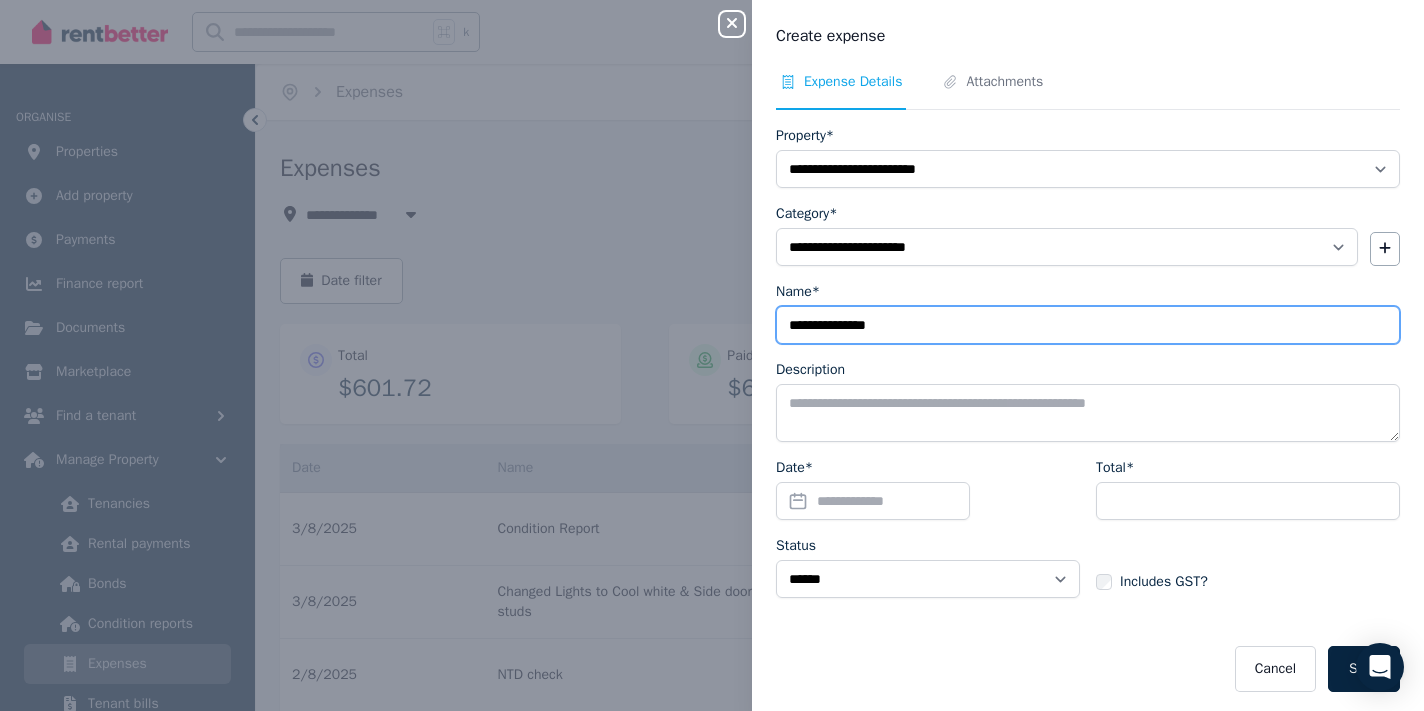type on "**********" 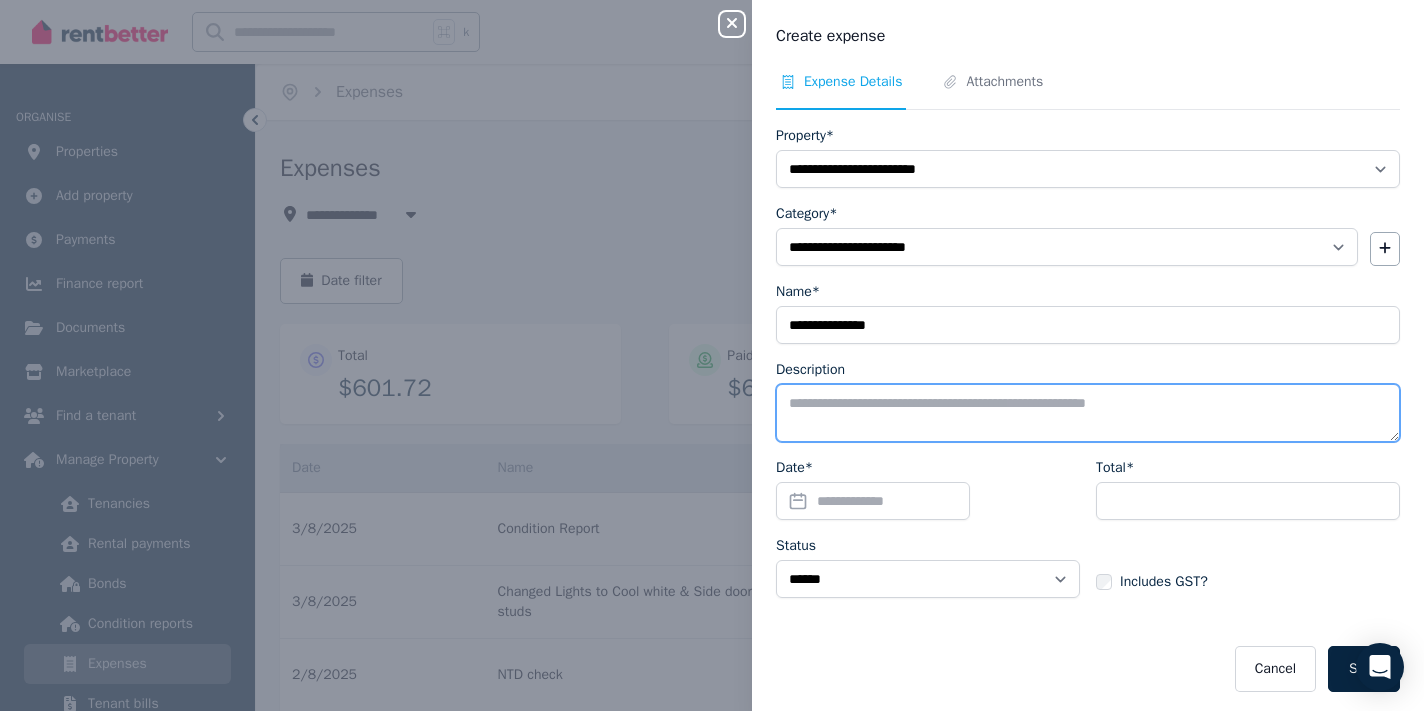 click on "Description" at bounding box center [1088, 413] 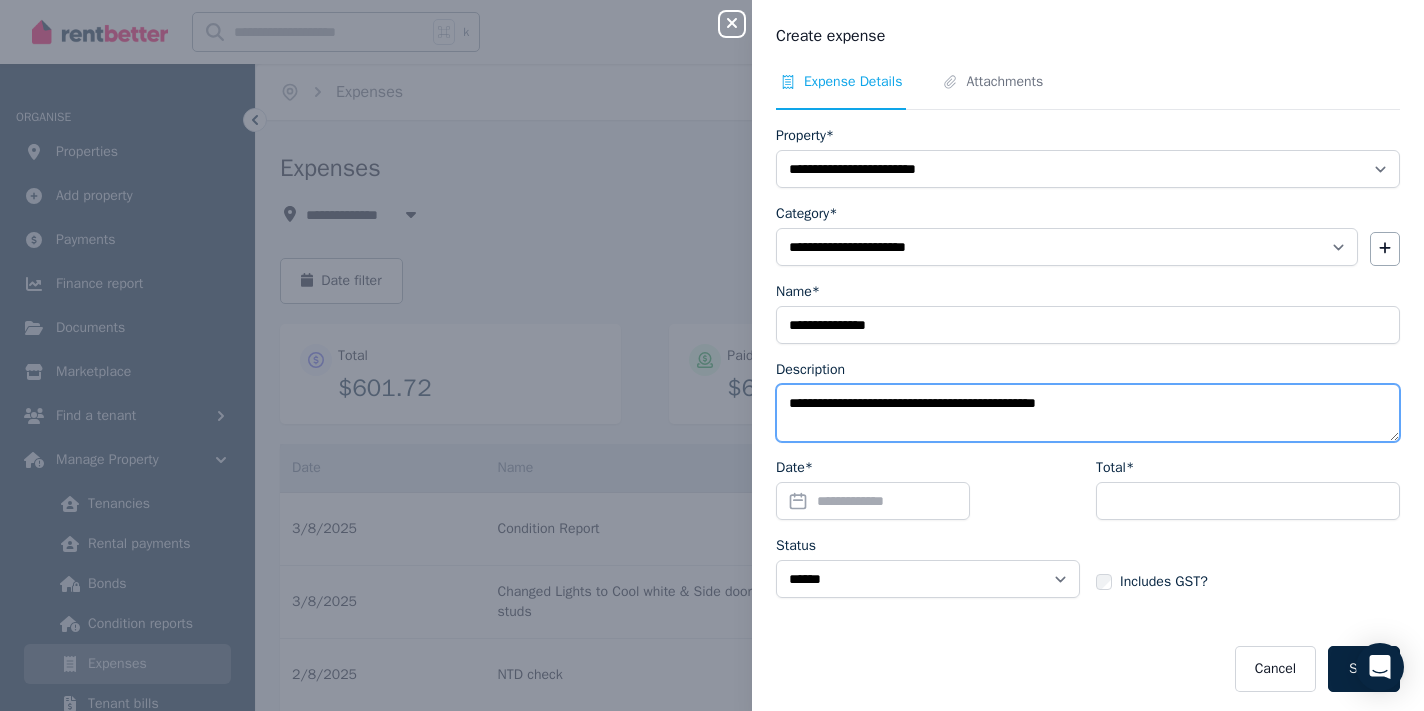 type on "**********" 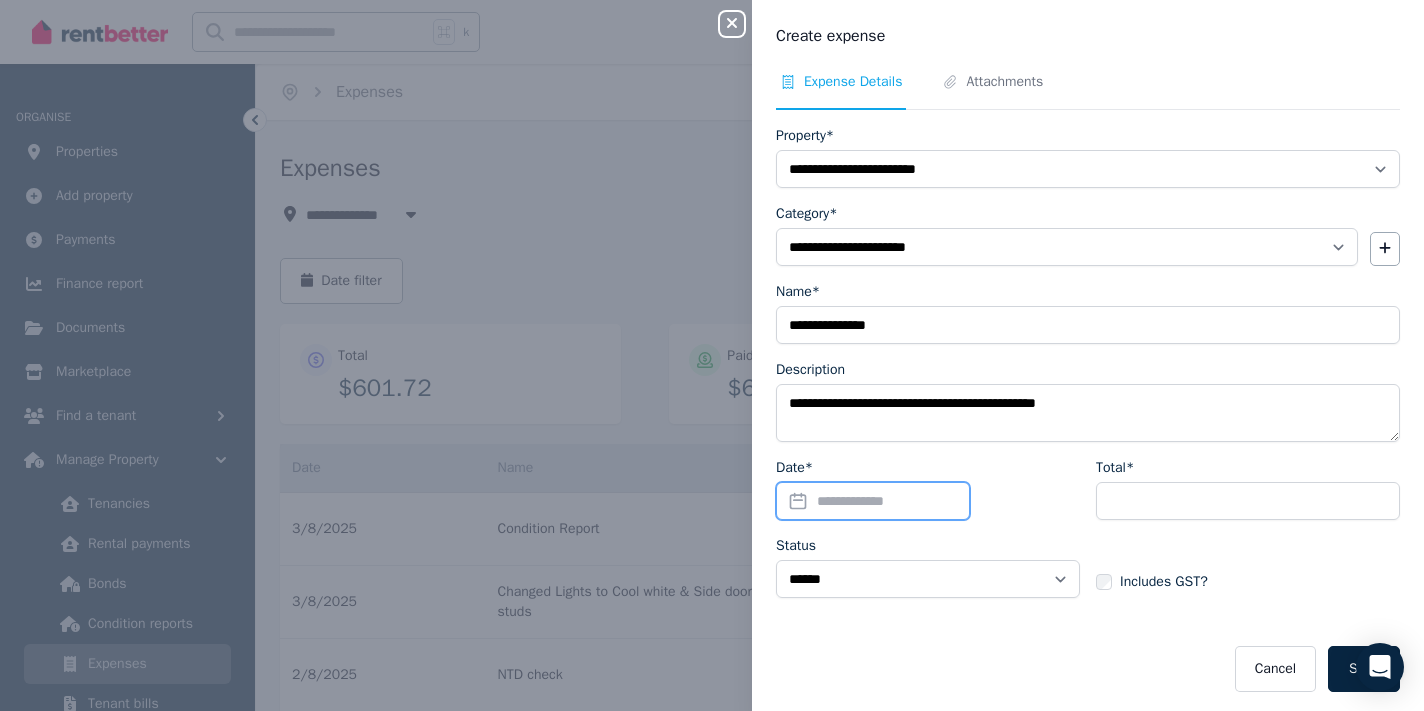 click on "Date*" at bounding box center (873, 501) 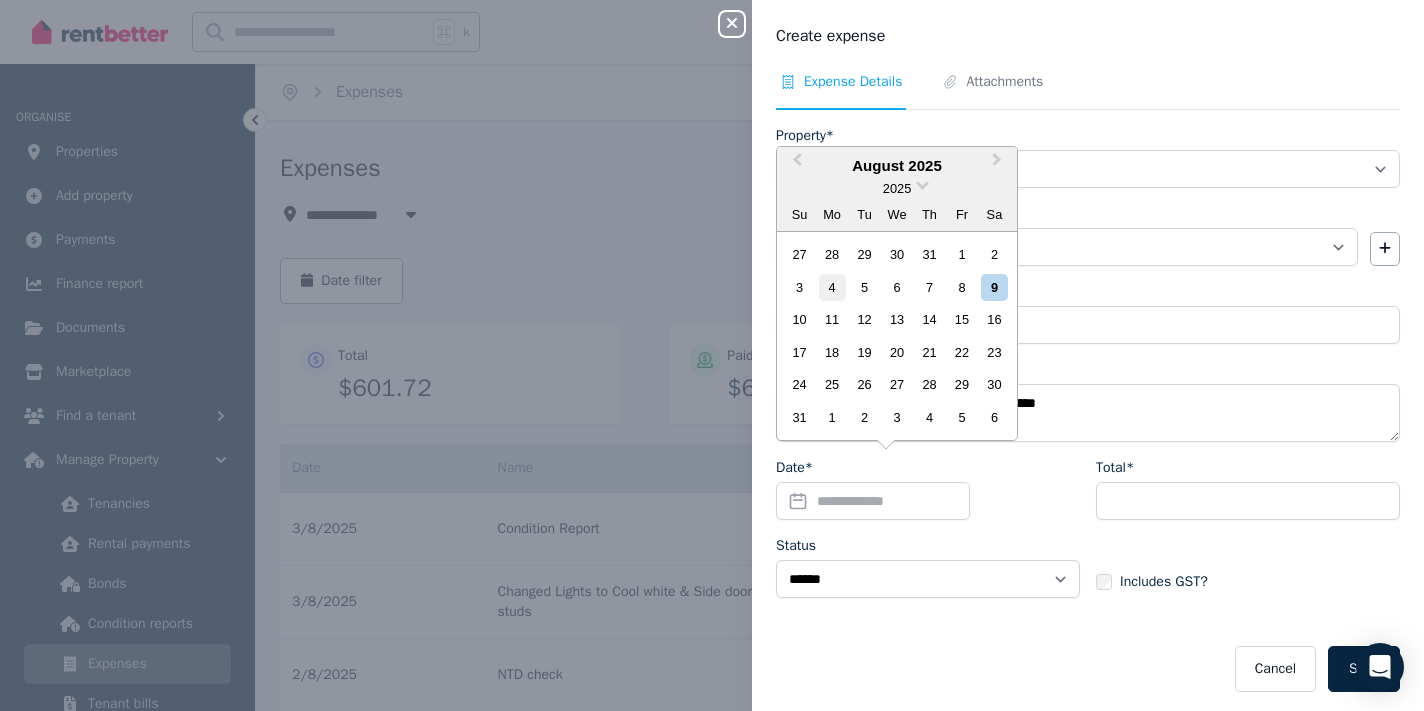 click on "4" at bounding box center [832, 287] 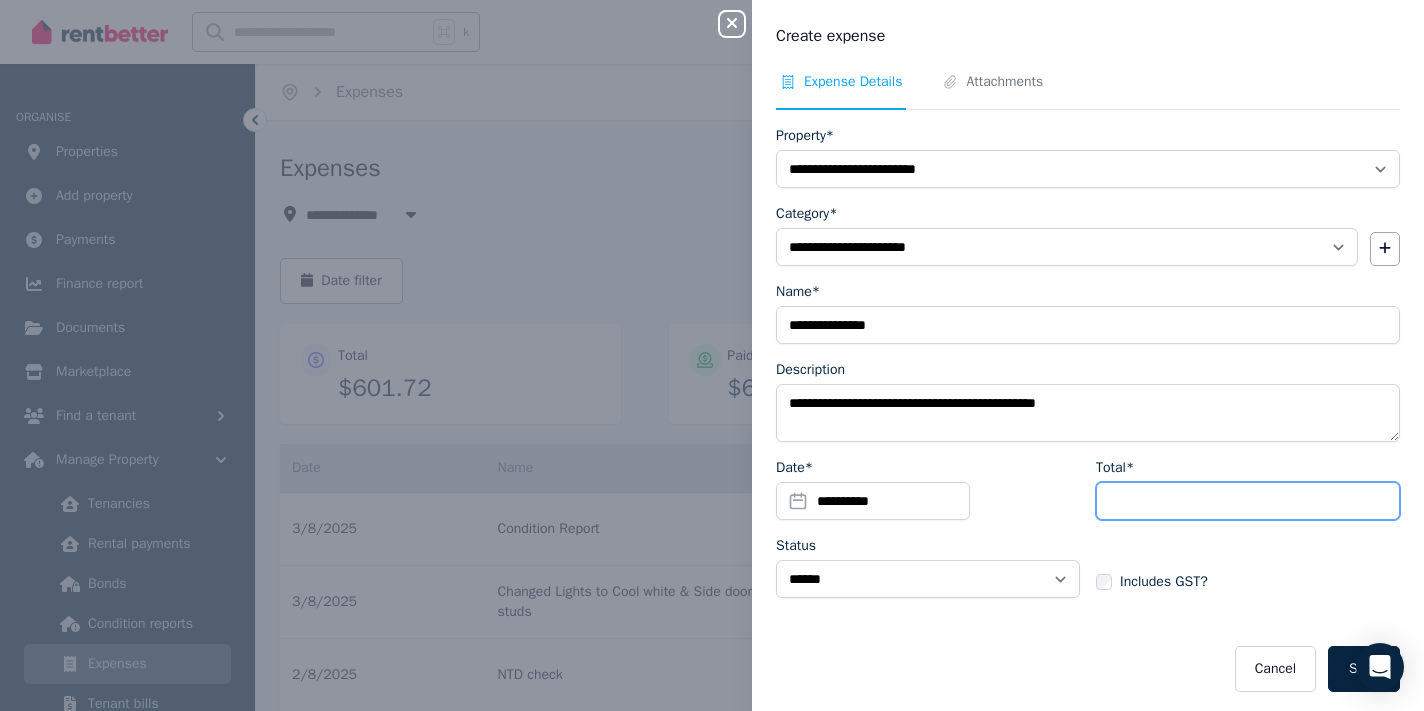 click on "Total*" at bounding box center [1248, 501] 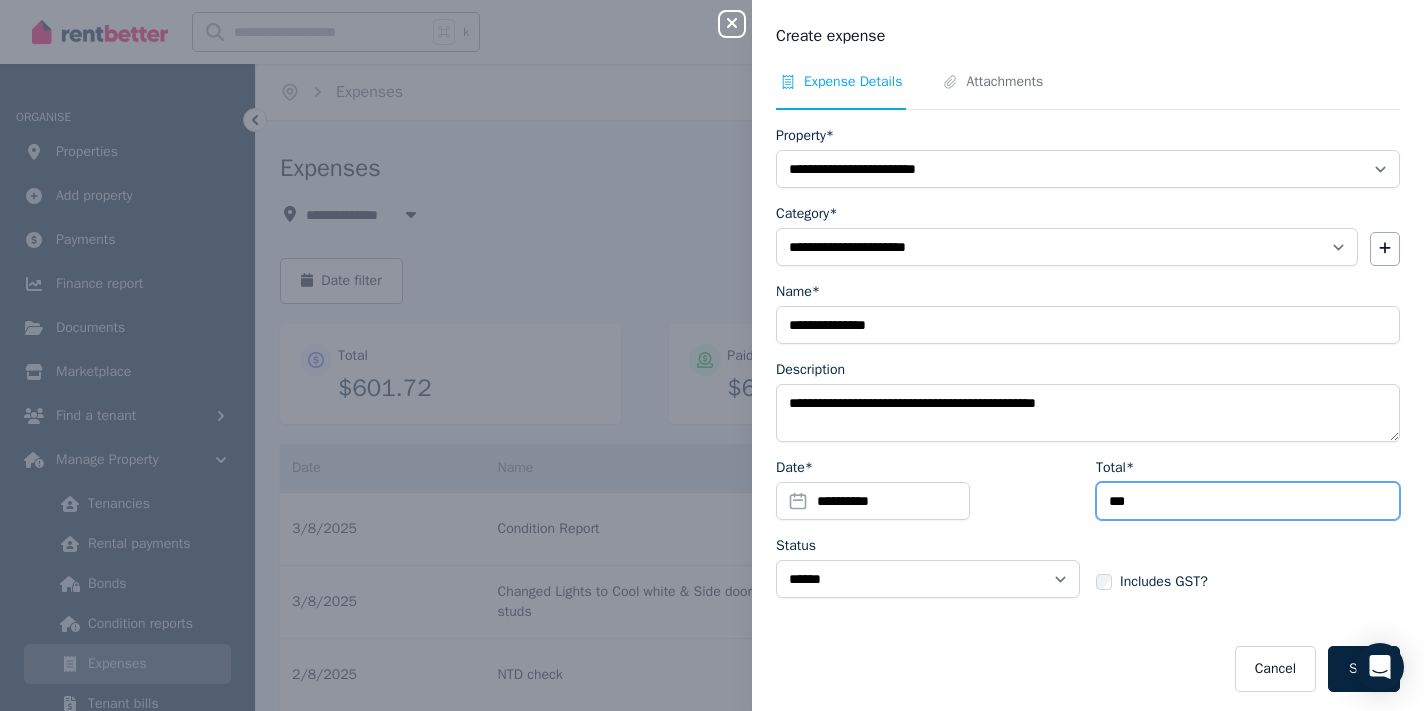type on "***" 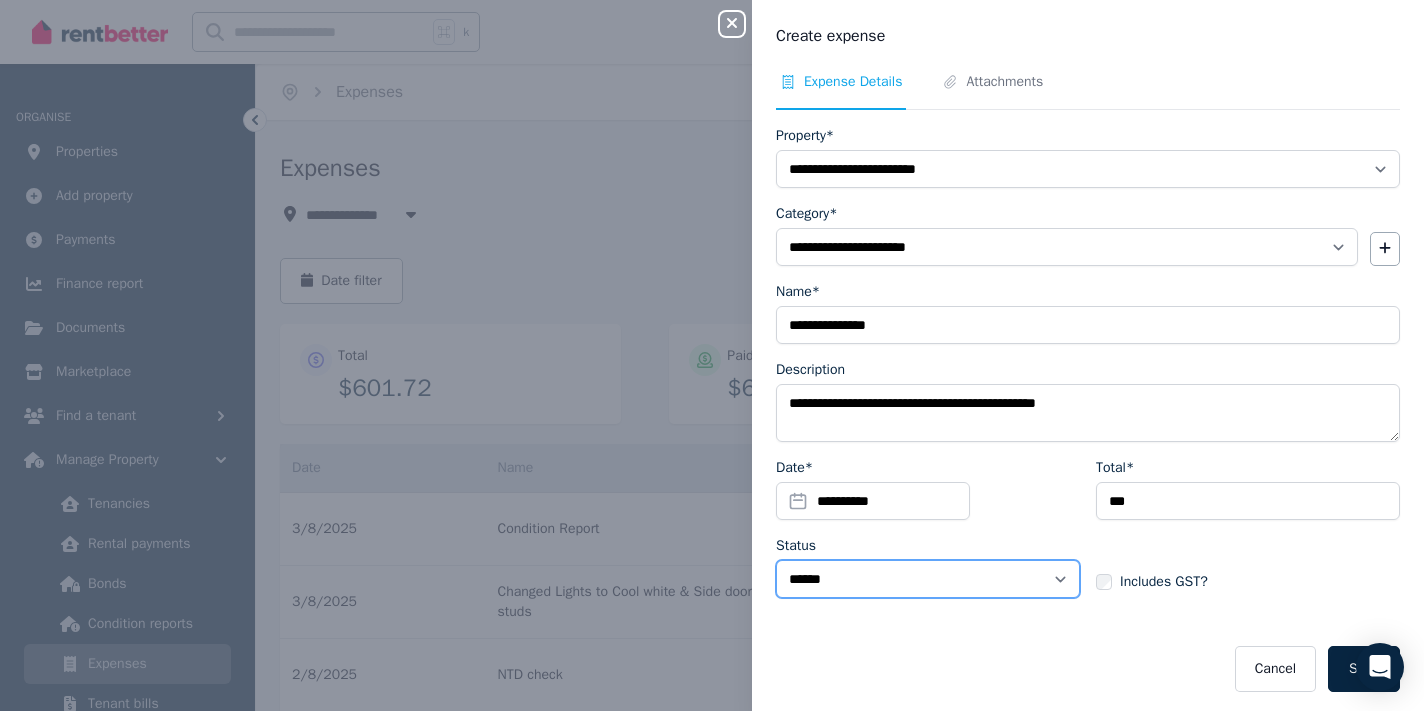 select on "**********" 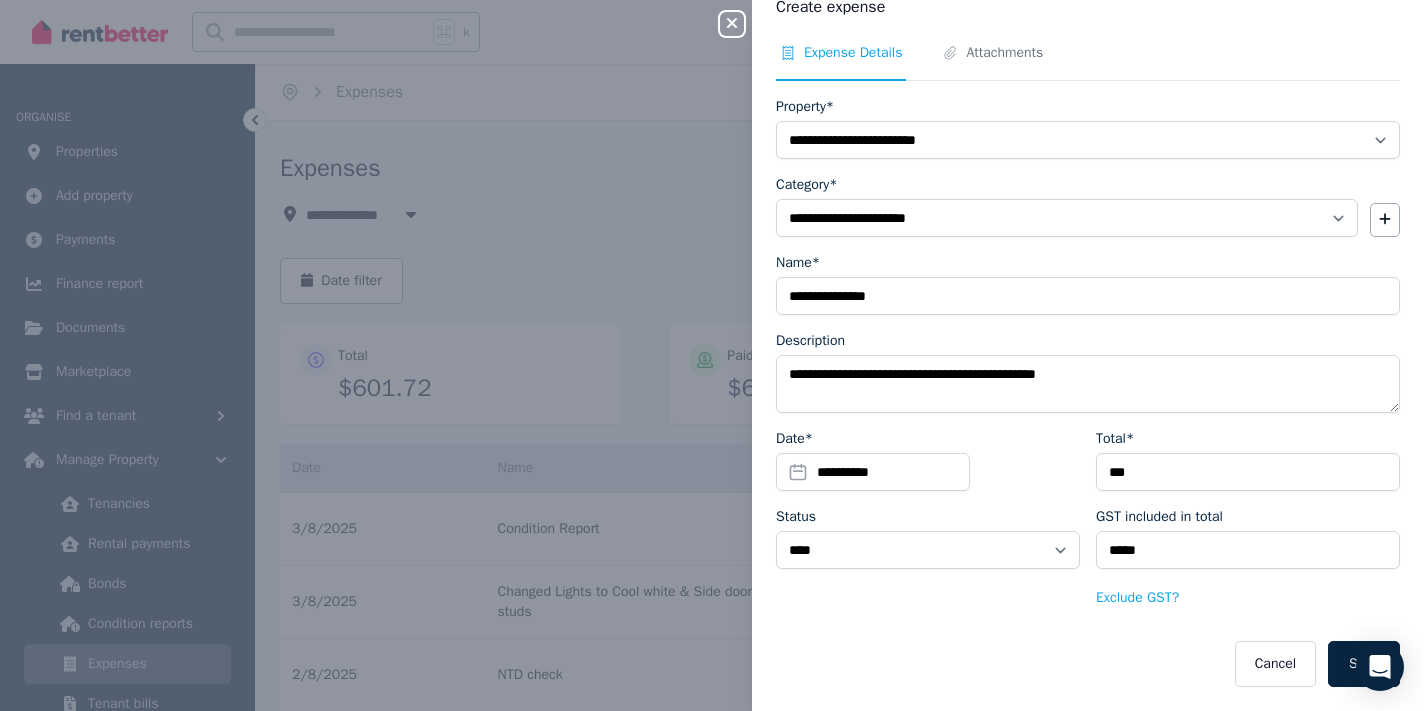 scroll, scrollTop: 29, scrollLeft: 0, axis: vertical 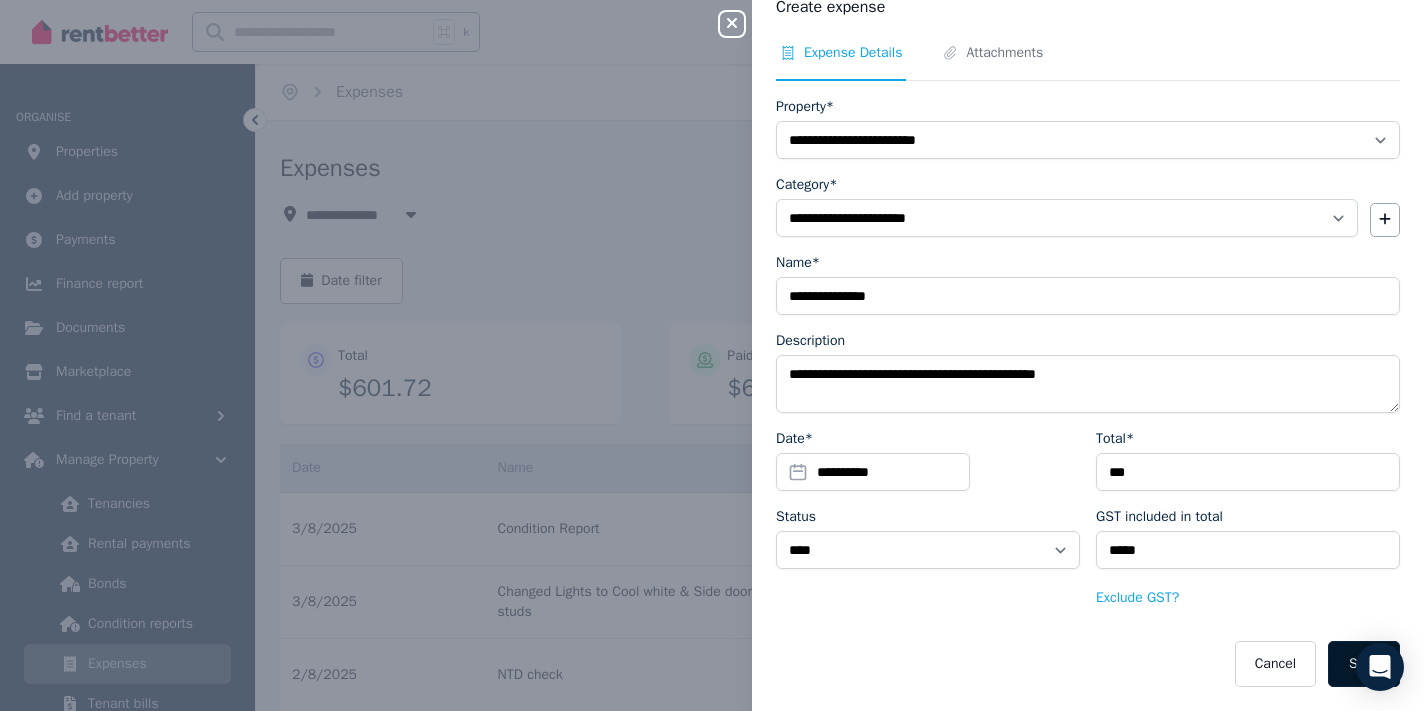 click on "Save" at bounding box center [1364, 664] 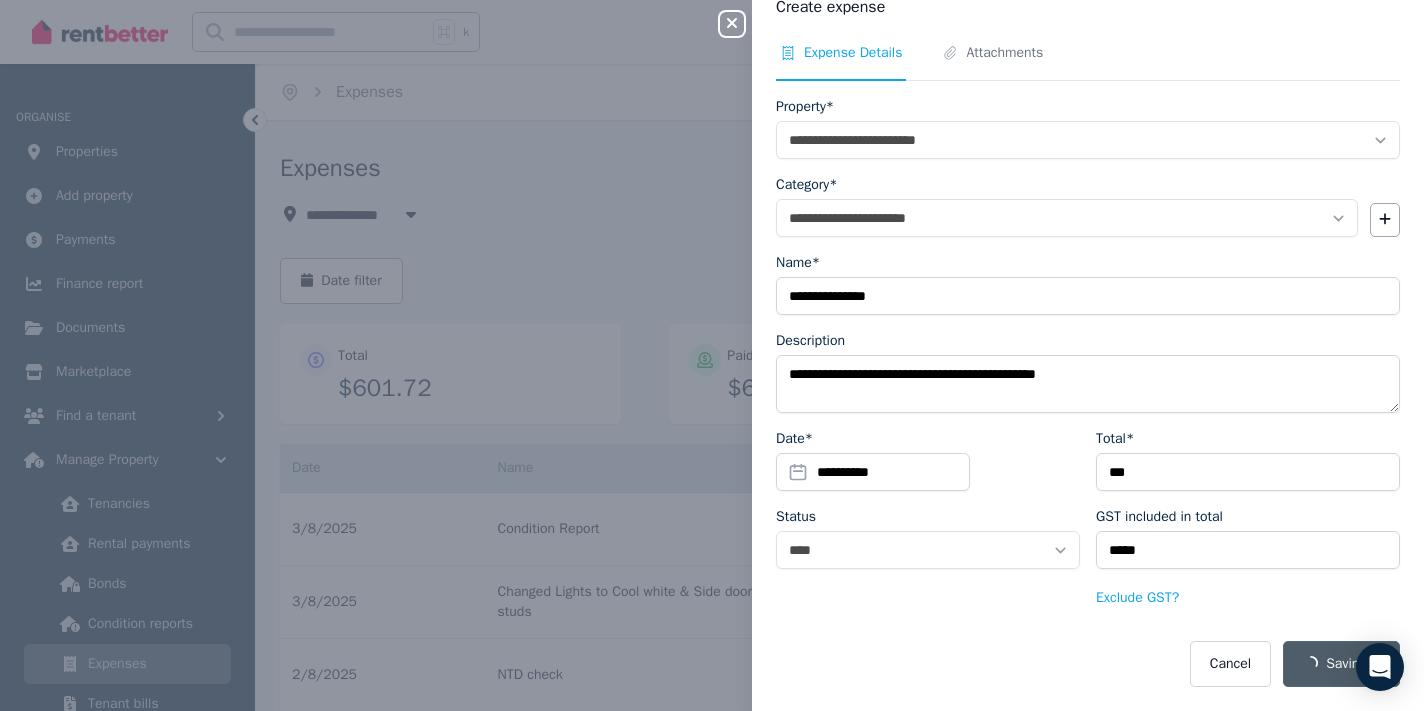 select on "**********" 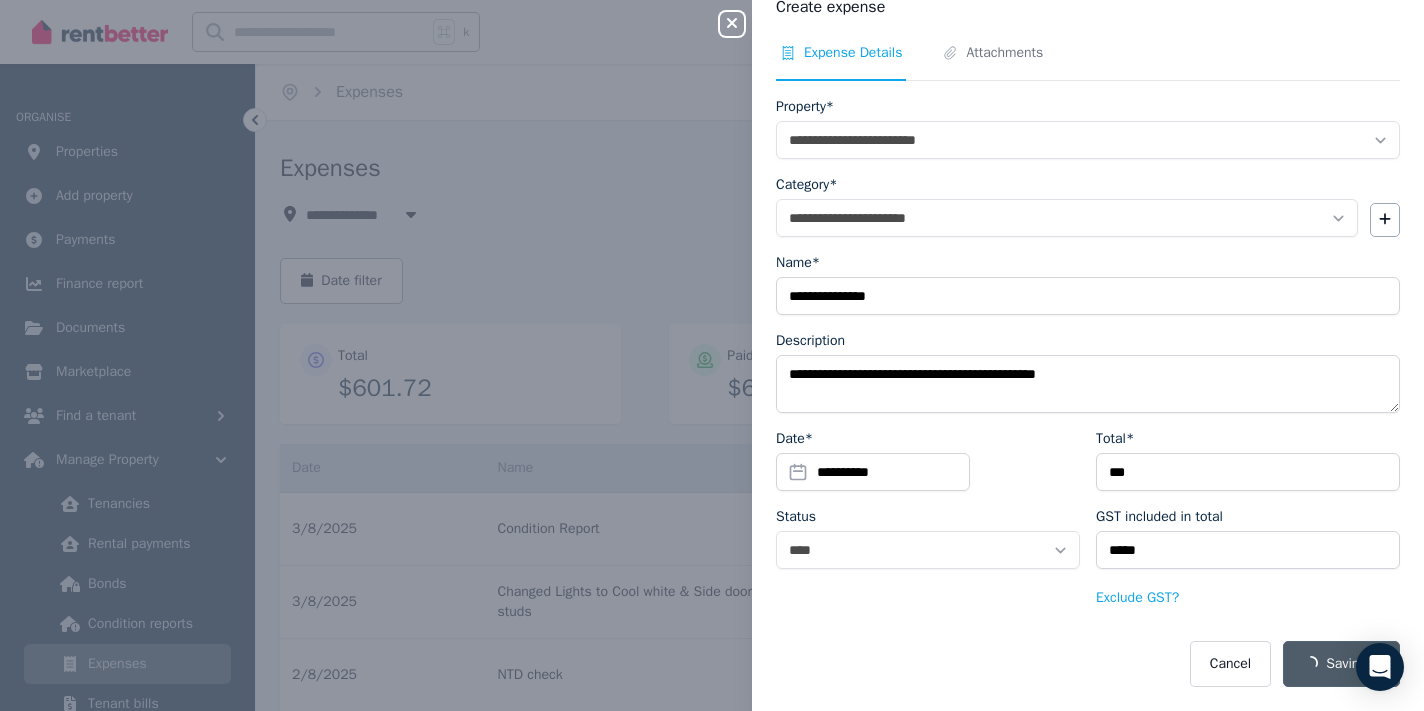 select on "**********" 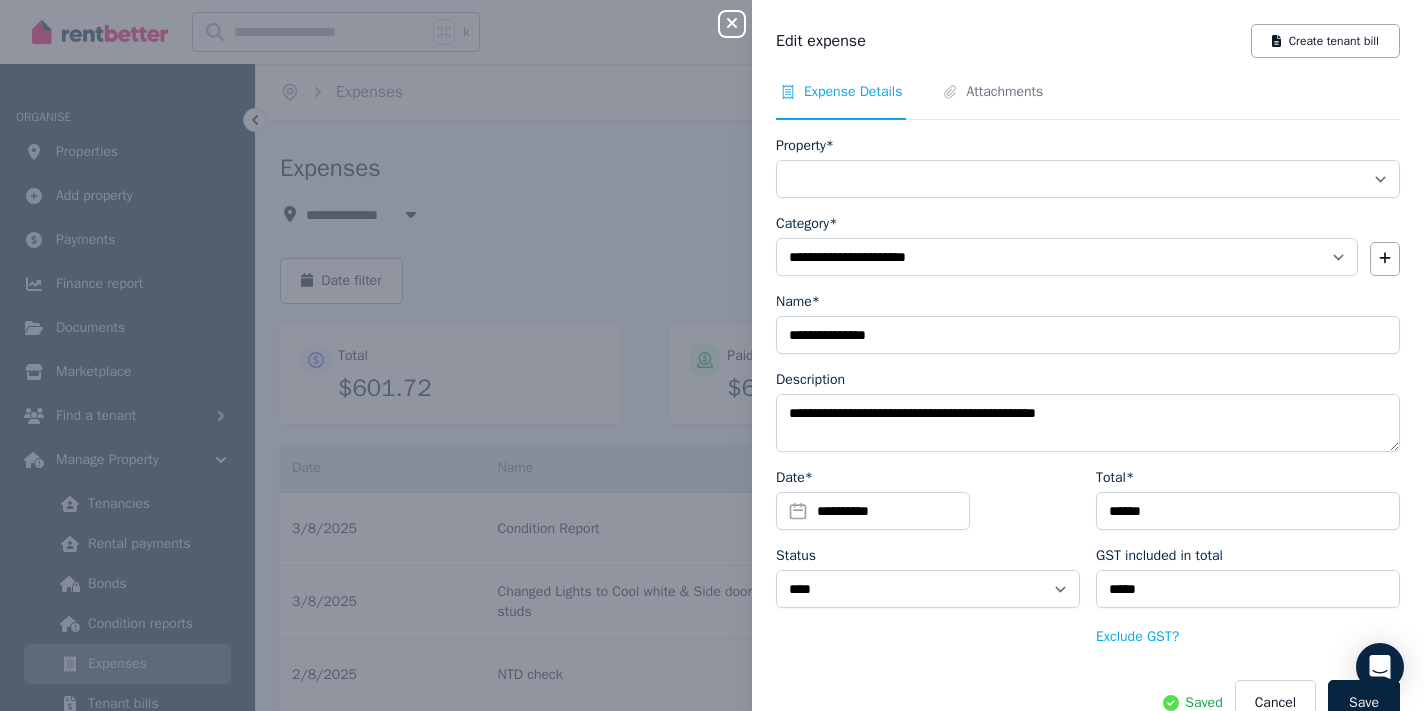 select on "**********" 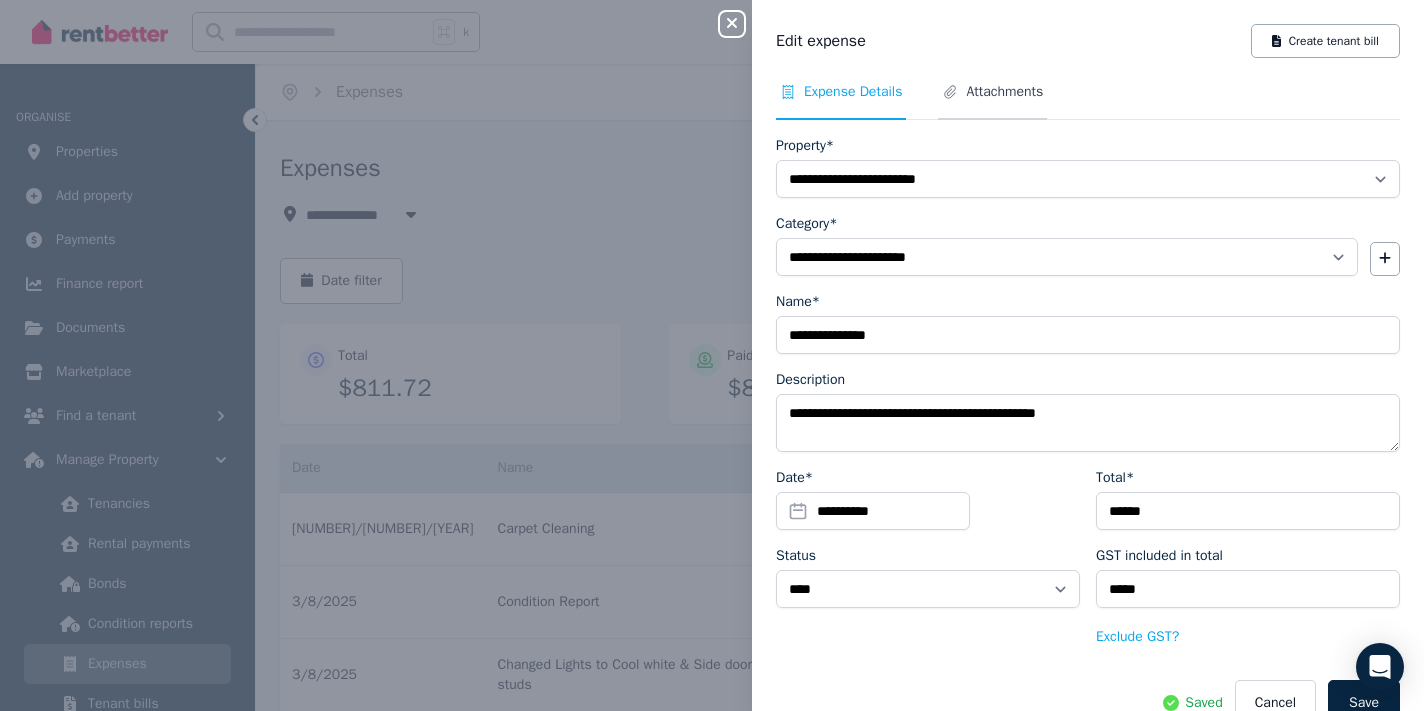 click on "Attachments" at bounding box center [1004, 92] 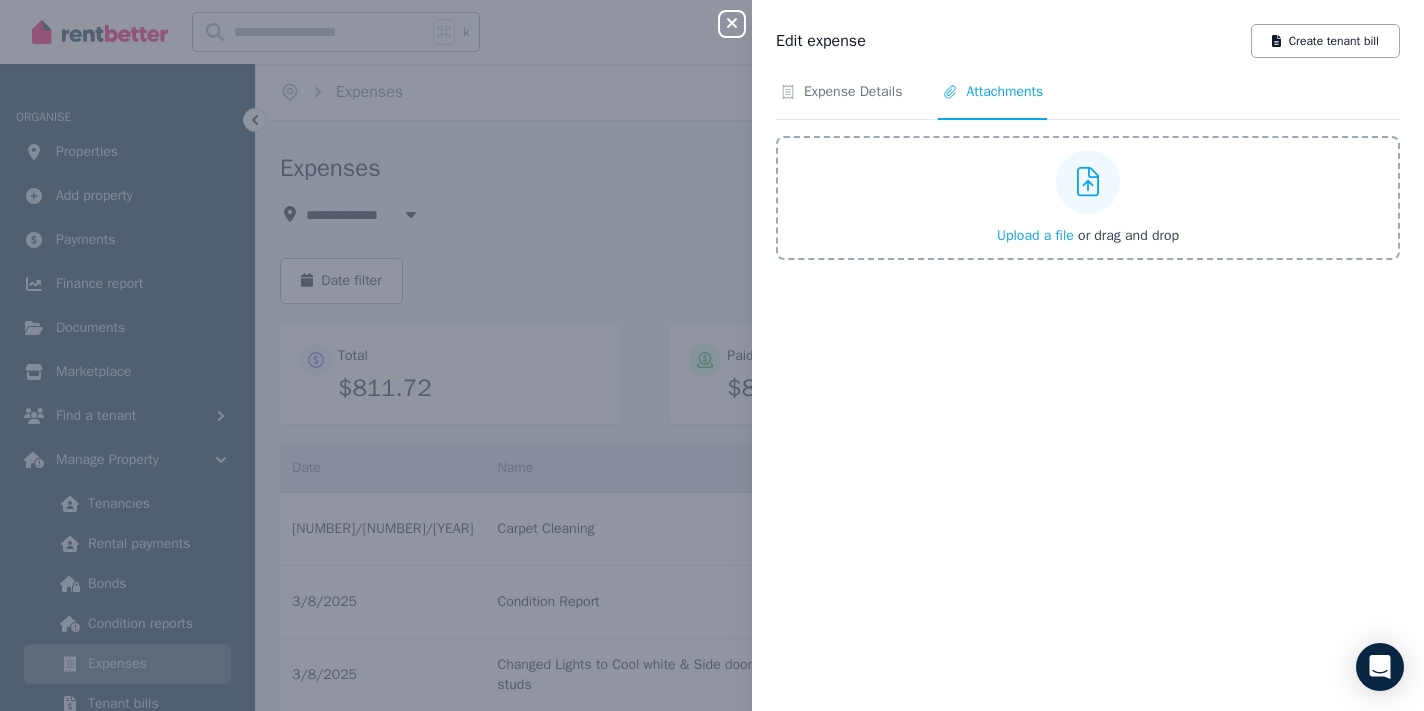 click on "Upload a file" at bounding box center (1035, 235) 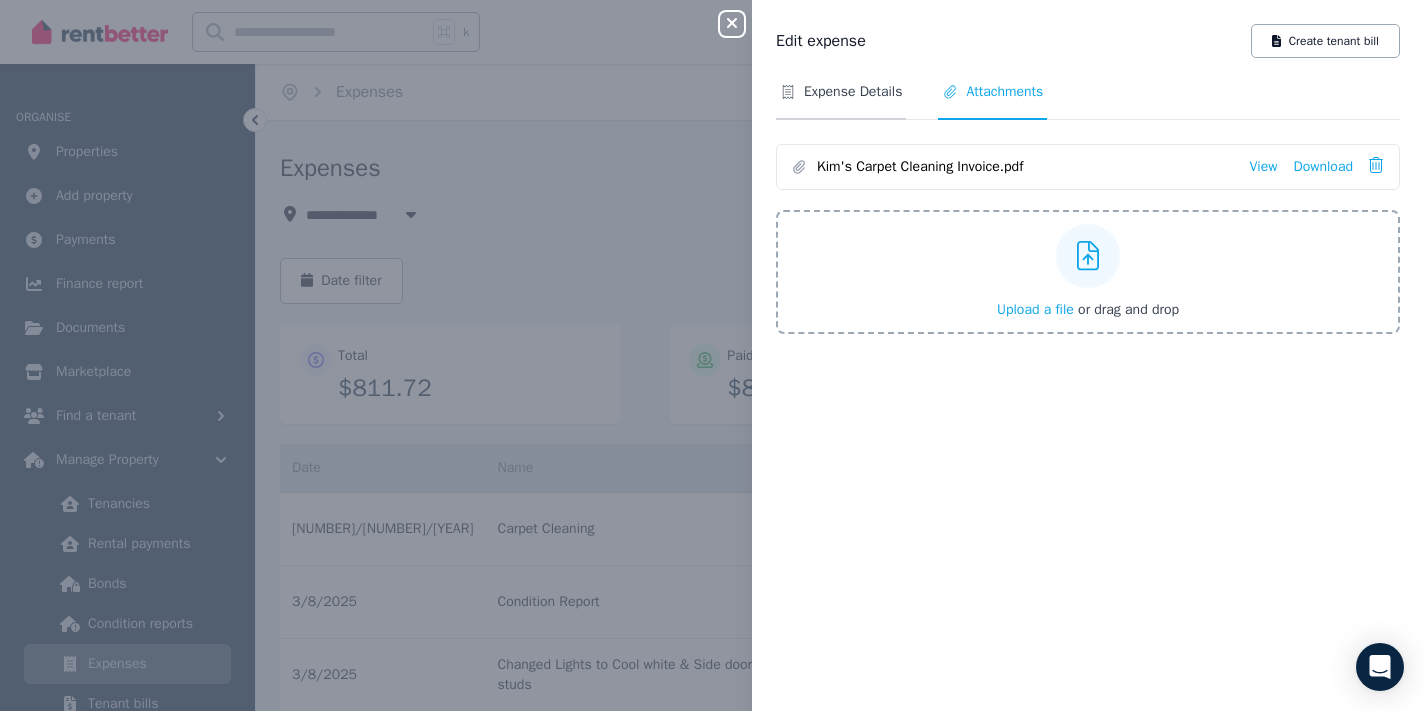 click on "Expense Details" at bounding box center (853, 92) 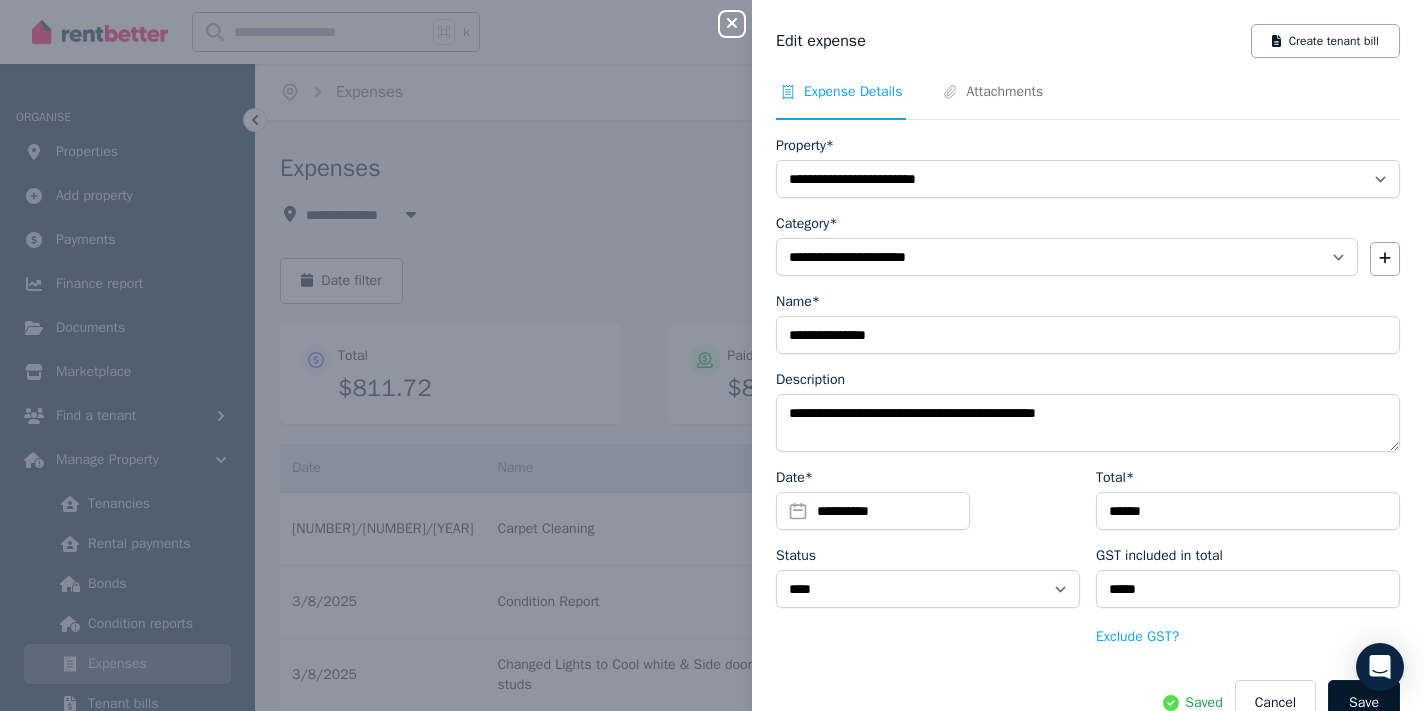 click on "Save" at bounding box center (1364, 703) 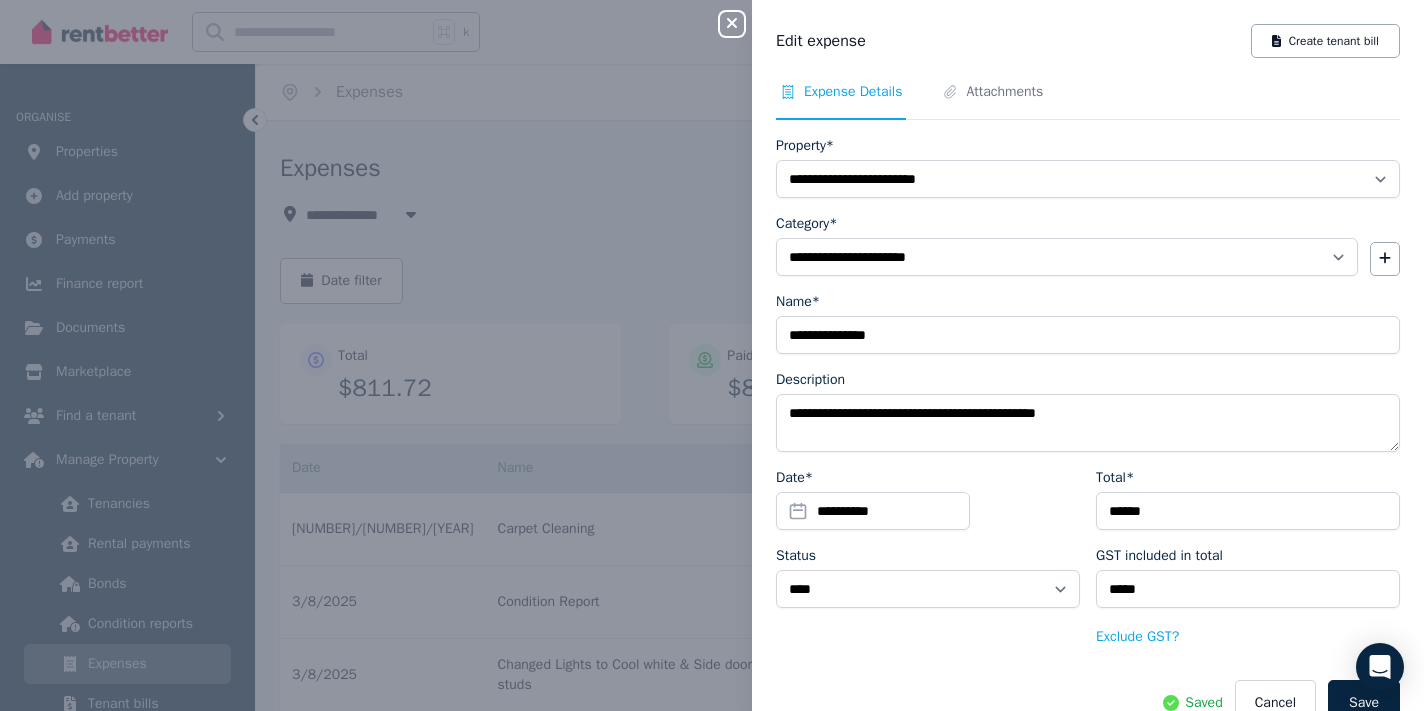 click 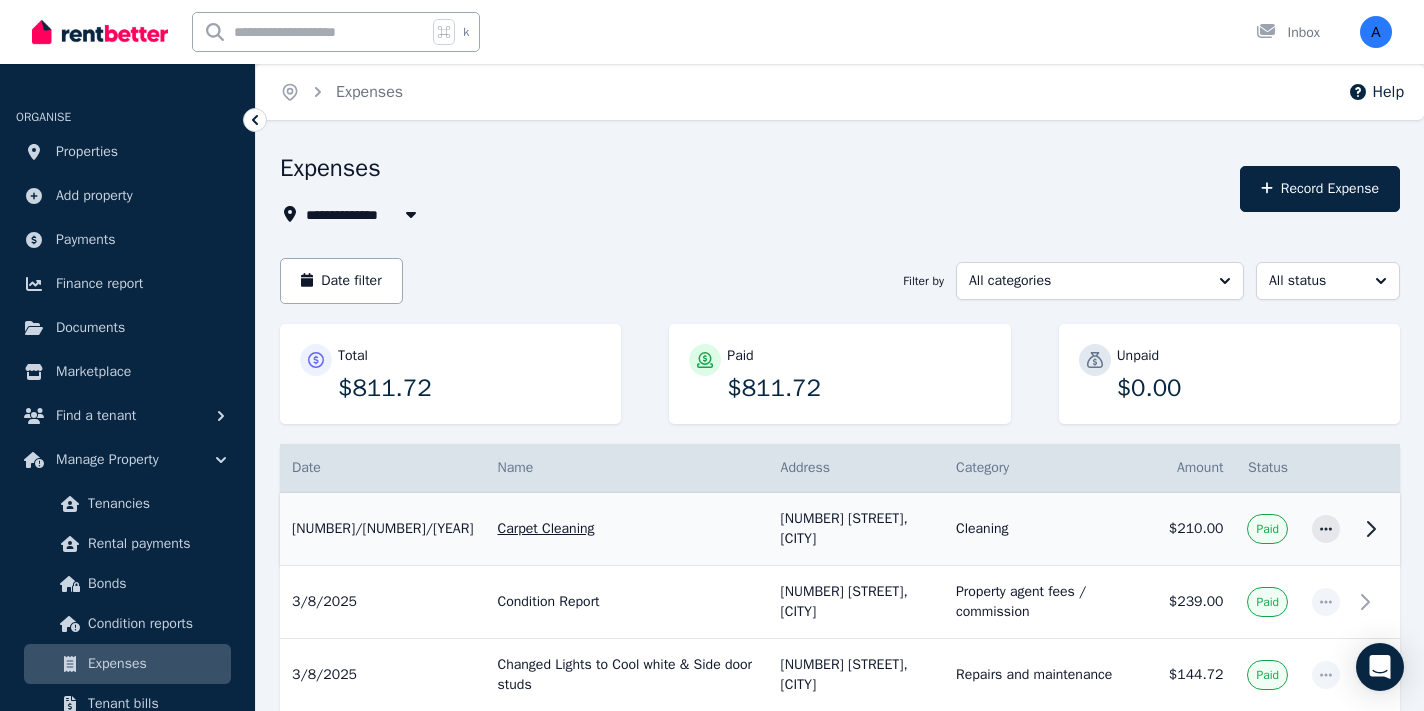 click on "Carpet Cleaning" at bounding box center [627, 529] 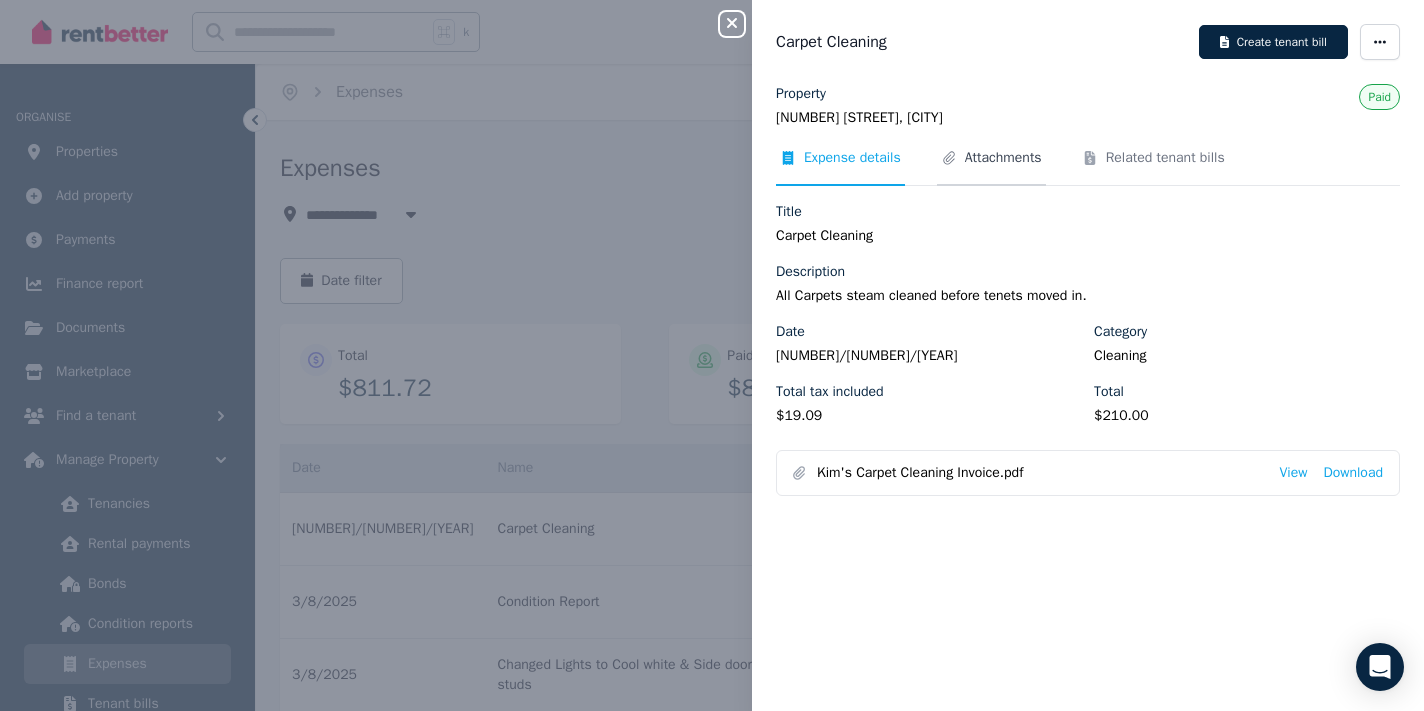 click on "Attachments" at bounding box center [1003, 158] 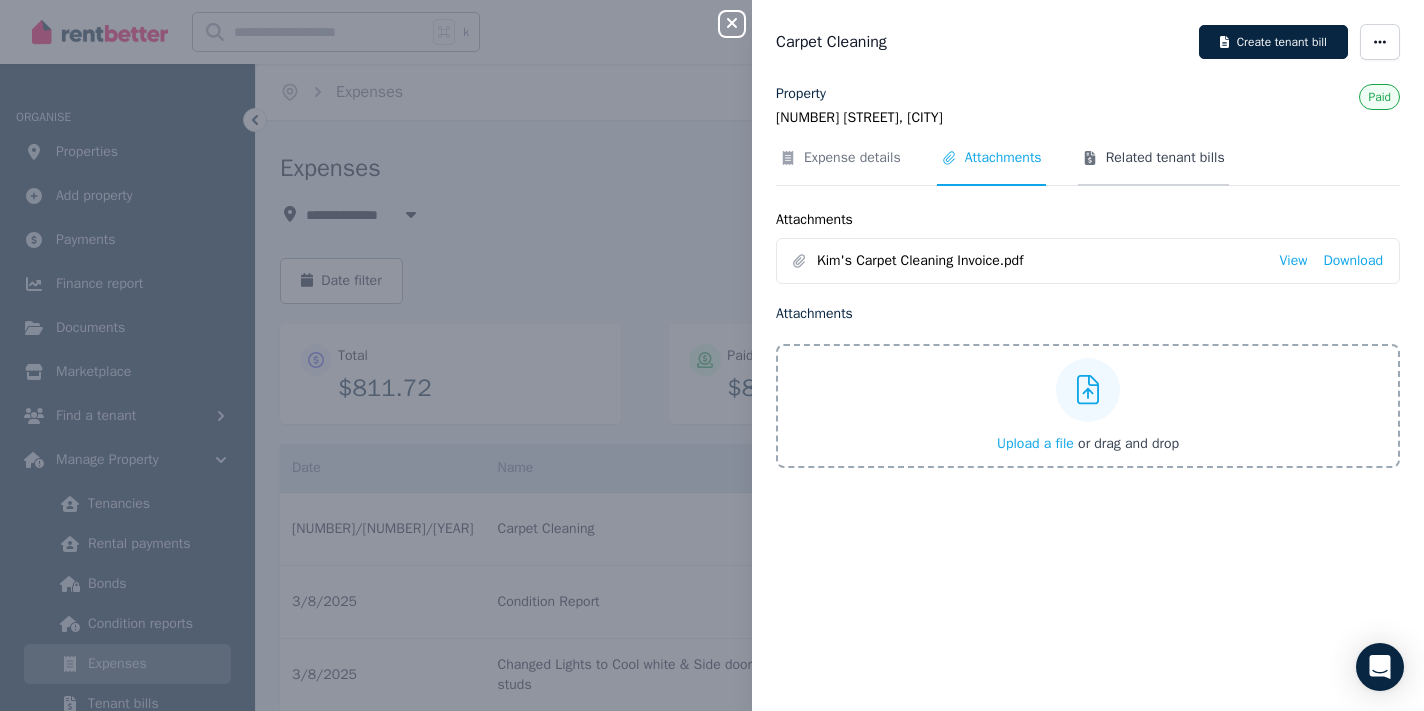 click on "Related tenant bills" at bounding box center [1165, 158] 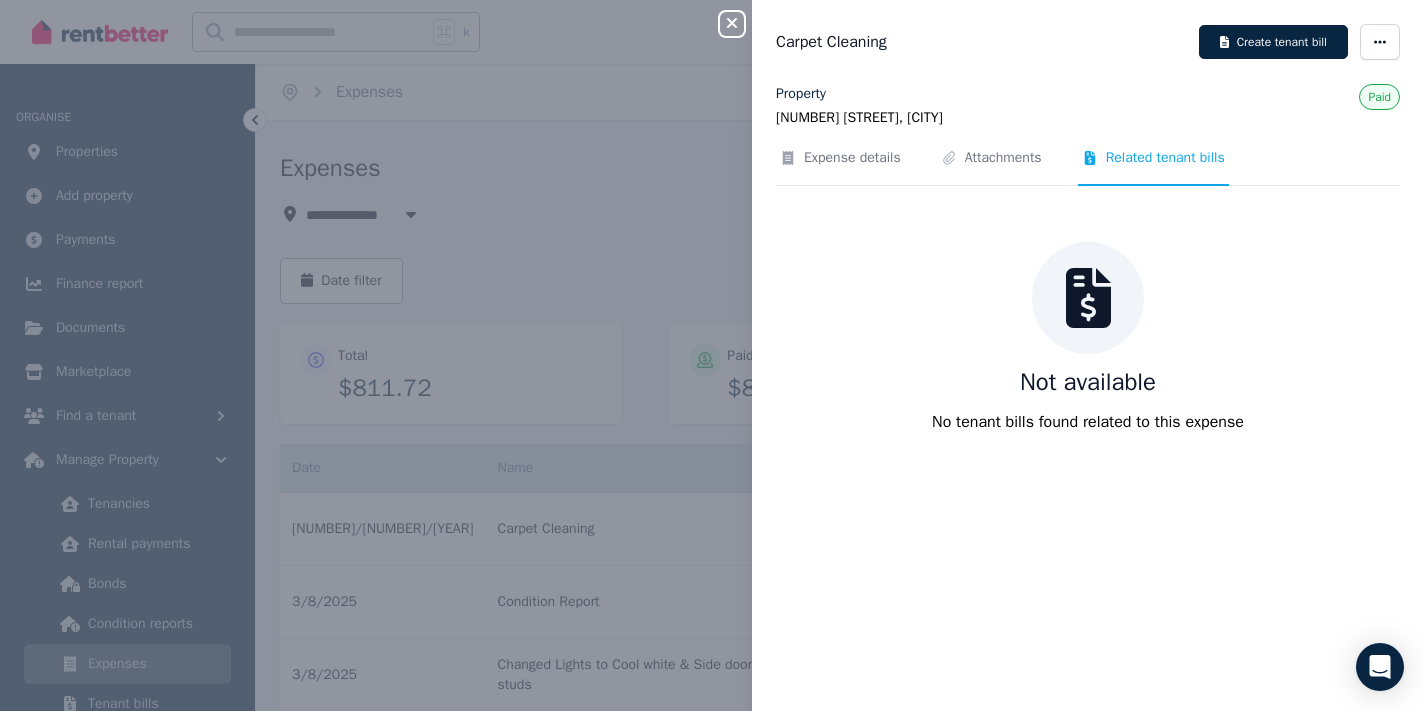click 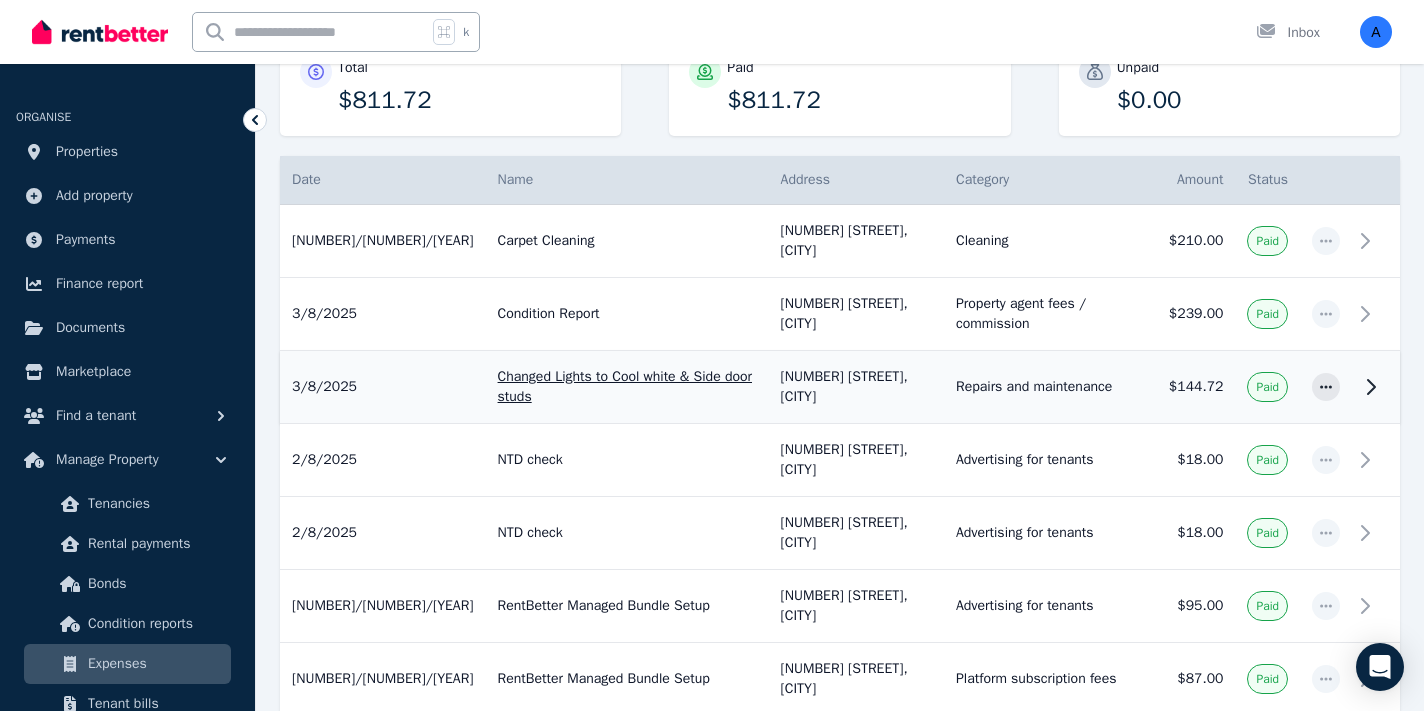 scroll, scrollTop: 275, scrollLeft: 0, axis: vertical 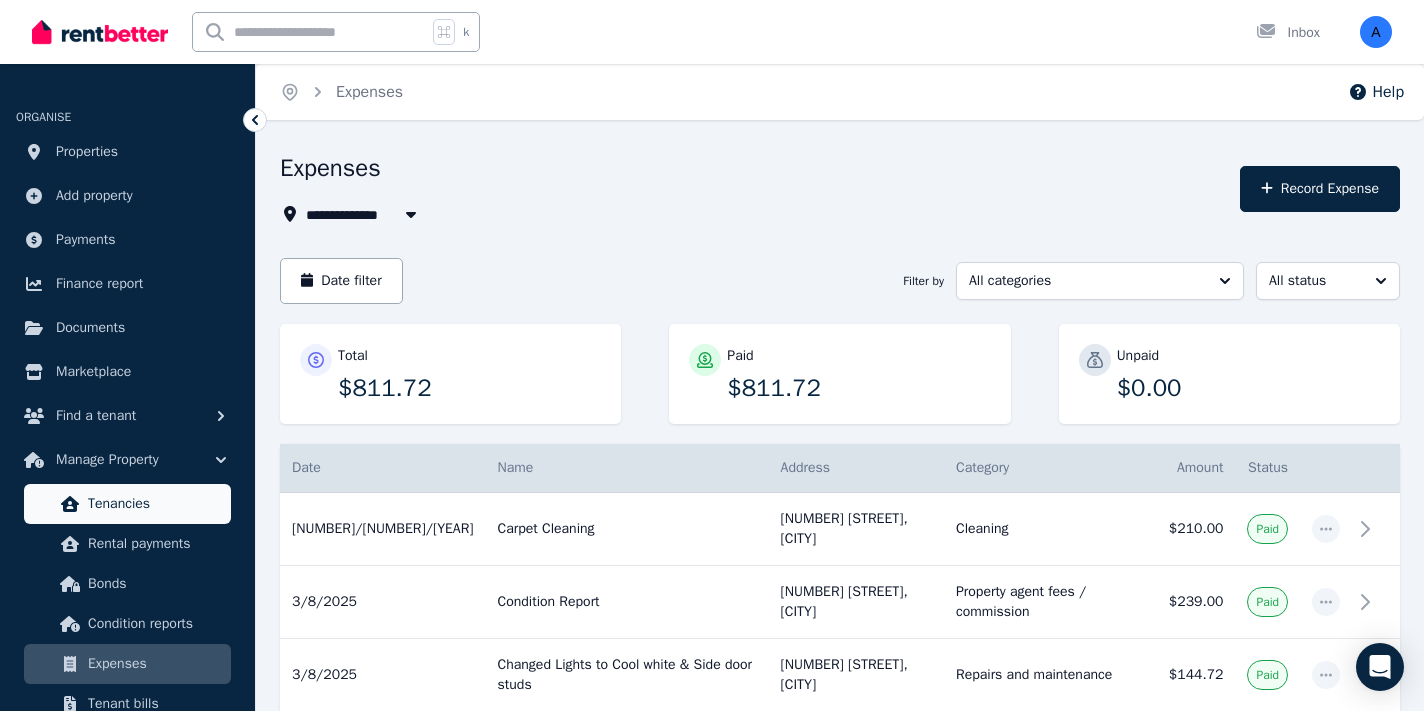 click on "Tenancies" at bounding box center (155, 504) 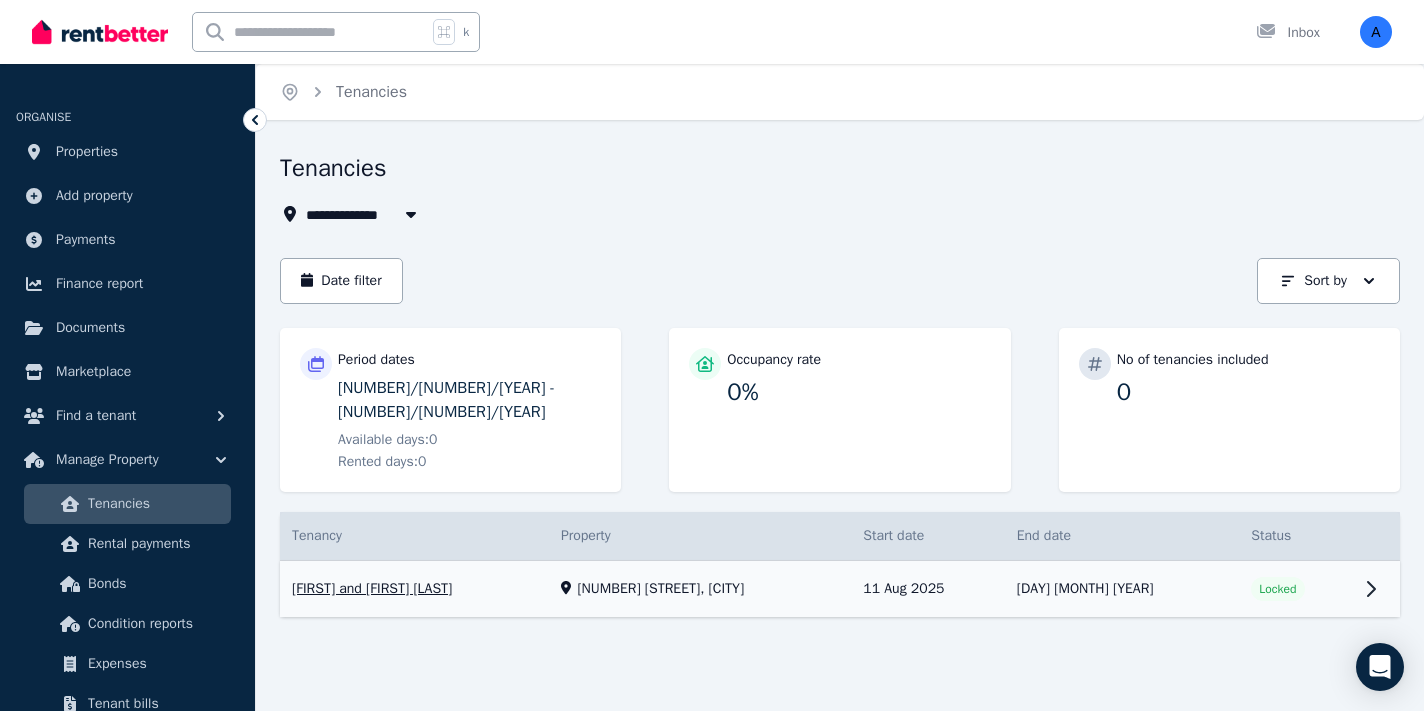 click on "View property details" at bounding box center (840, 589) 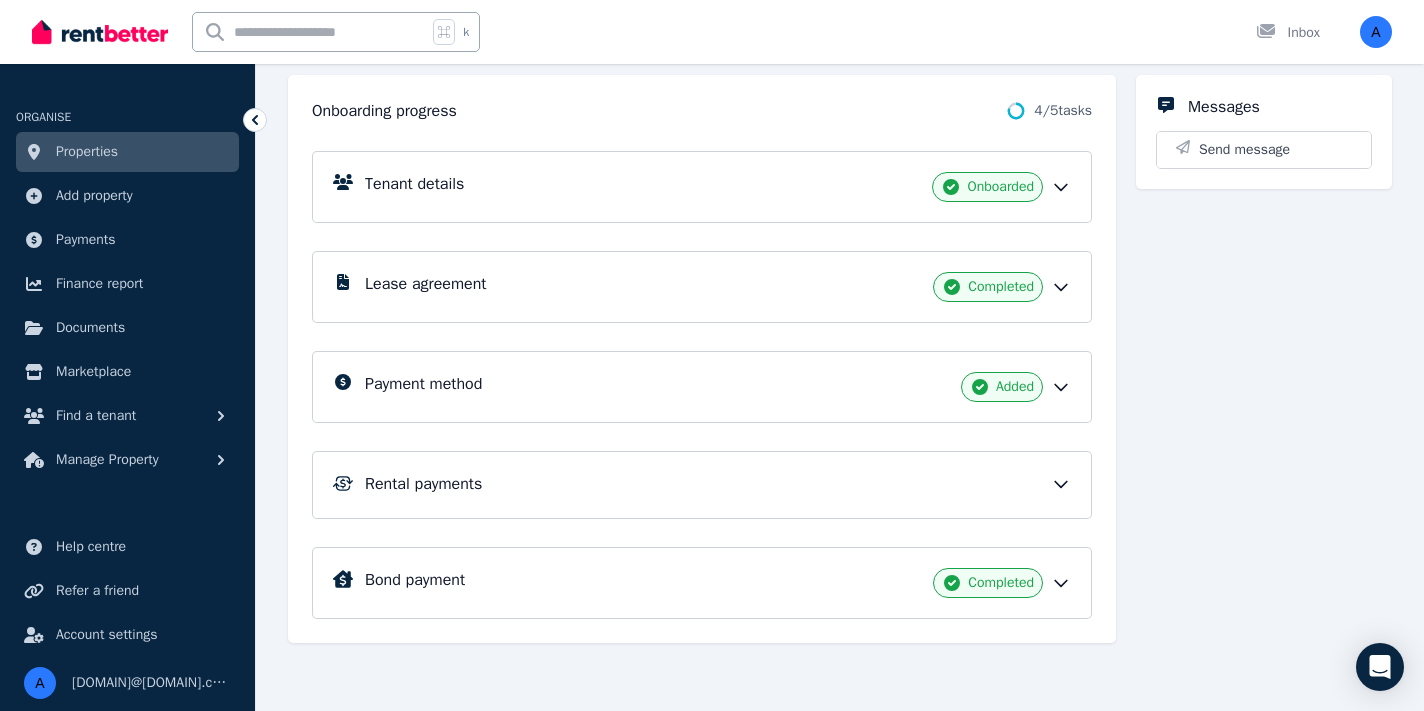 scroll, scrollTop: 215, scrollLeft: 0, axis: vertical 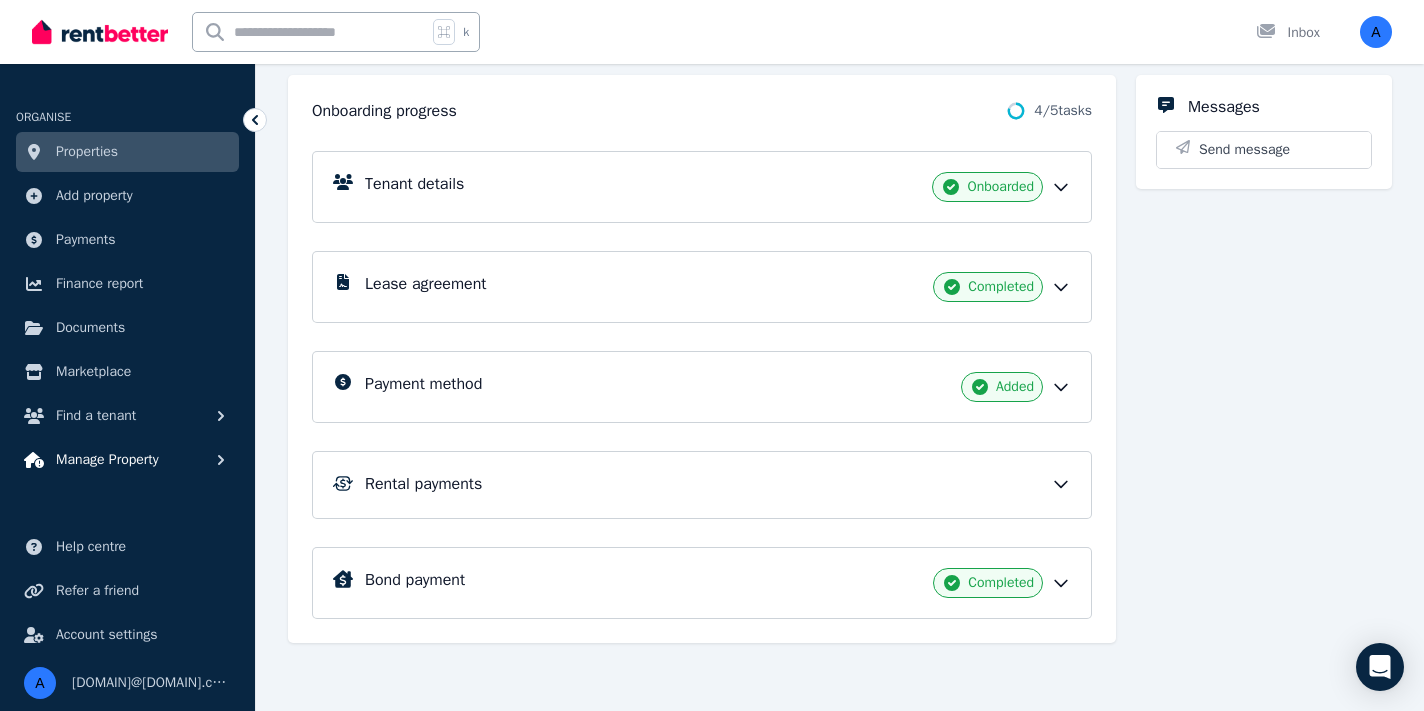 click on "Manage Property" at bounding box center [107, 460] 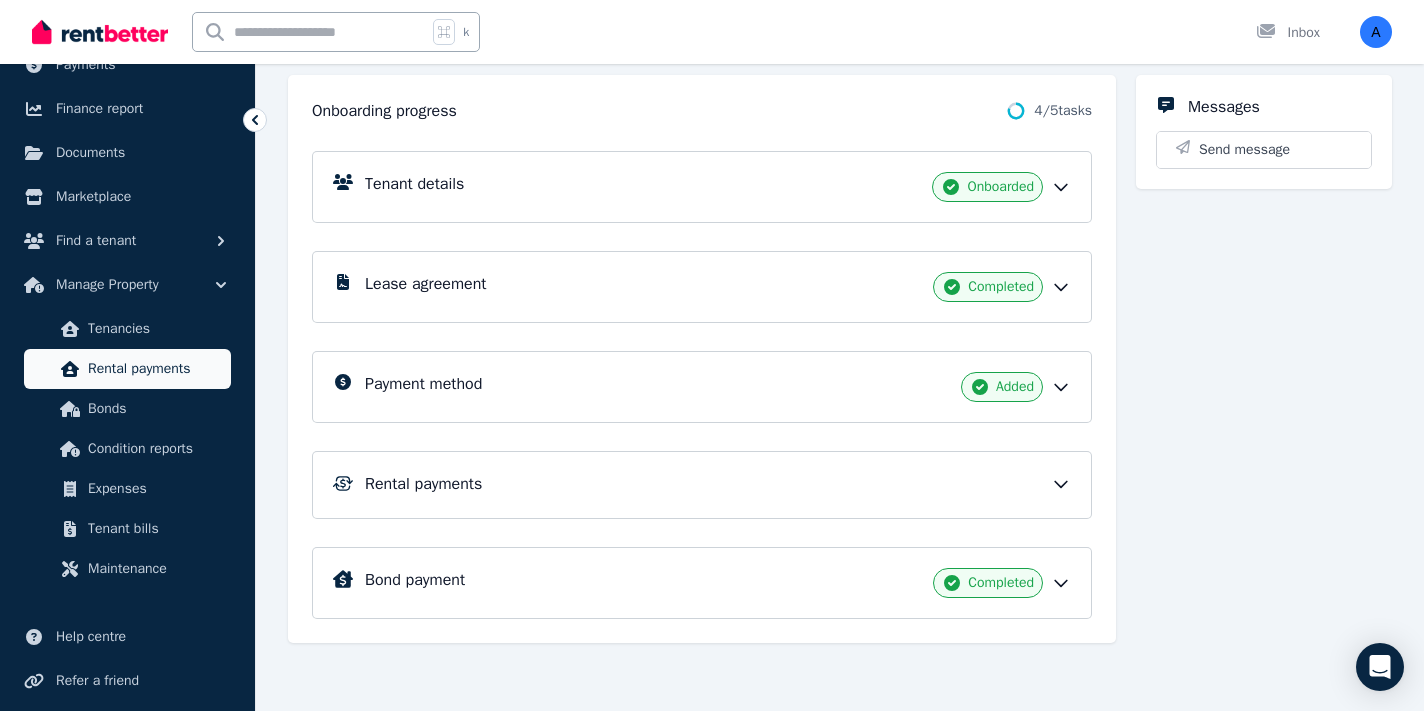 scroll, scrollTop: 176, scrollLeft: 0, axis: vertical 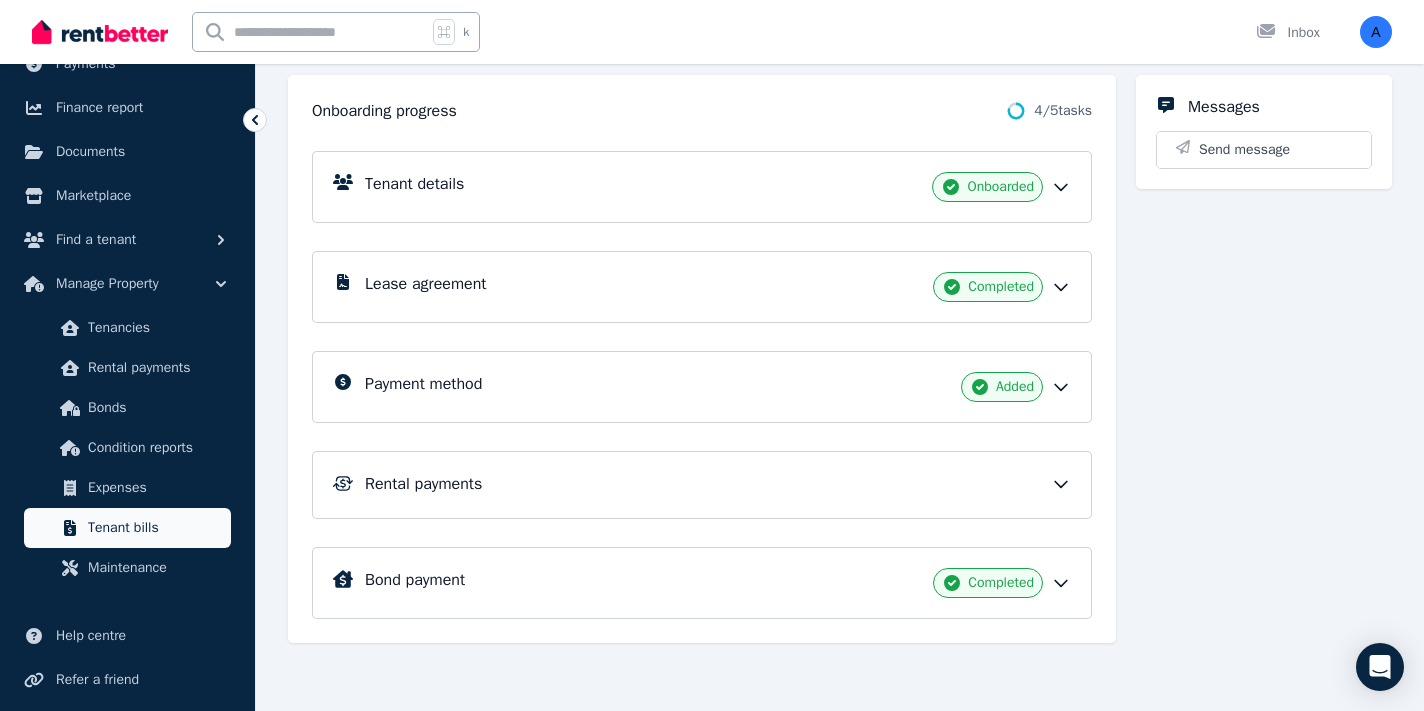 click on "Tenant bills" at bounding box center (155, 528) 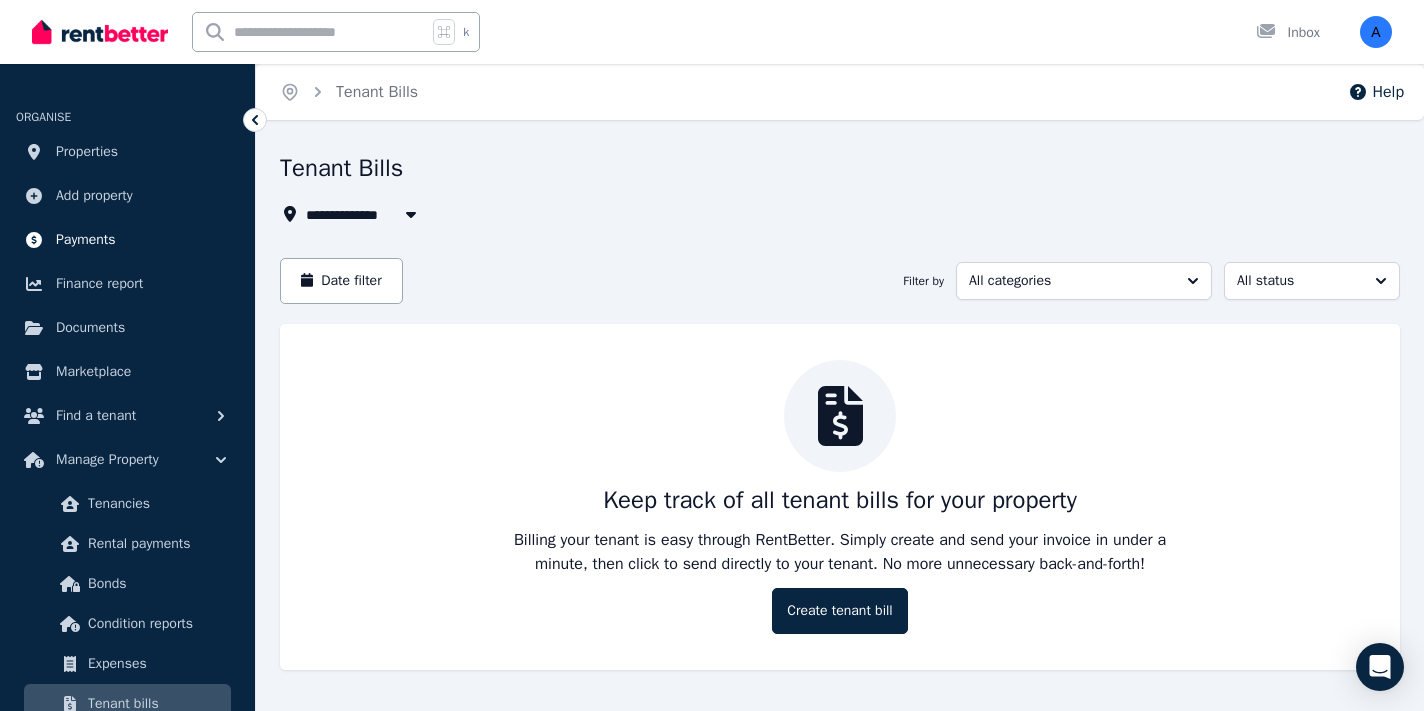 click on "Payments" at bounding box center (86, 240) 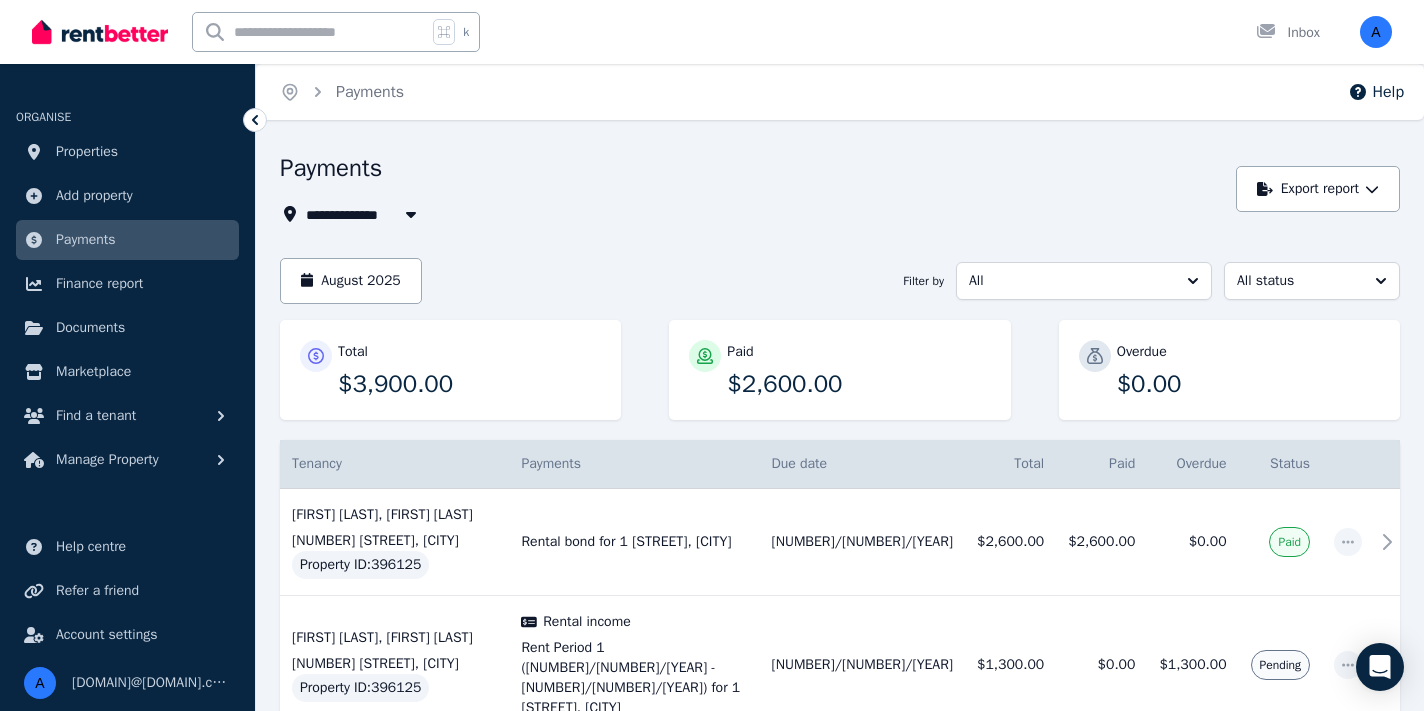 scroll, scrollTop: 0, scrollLeft: 0, axis: both 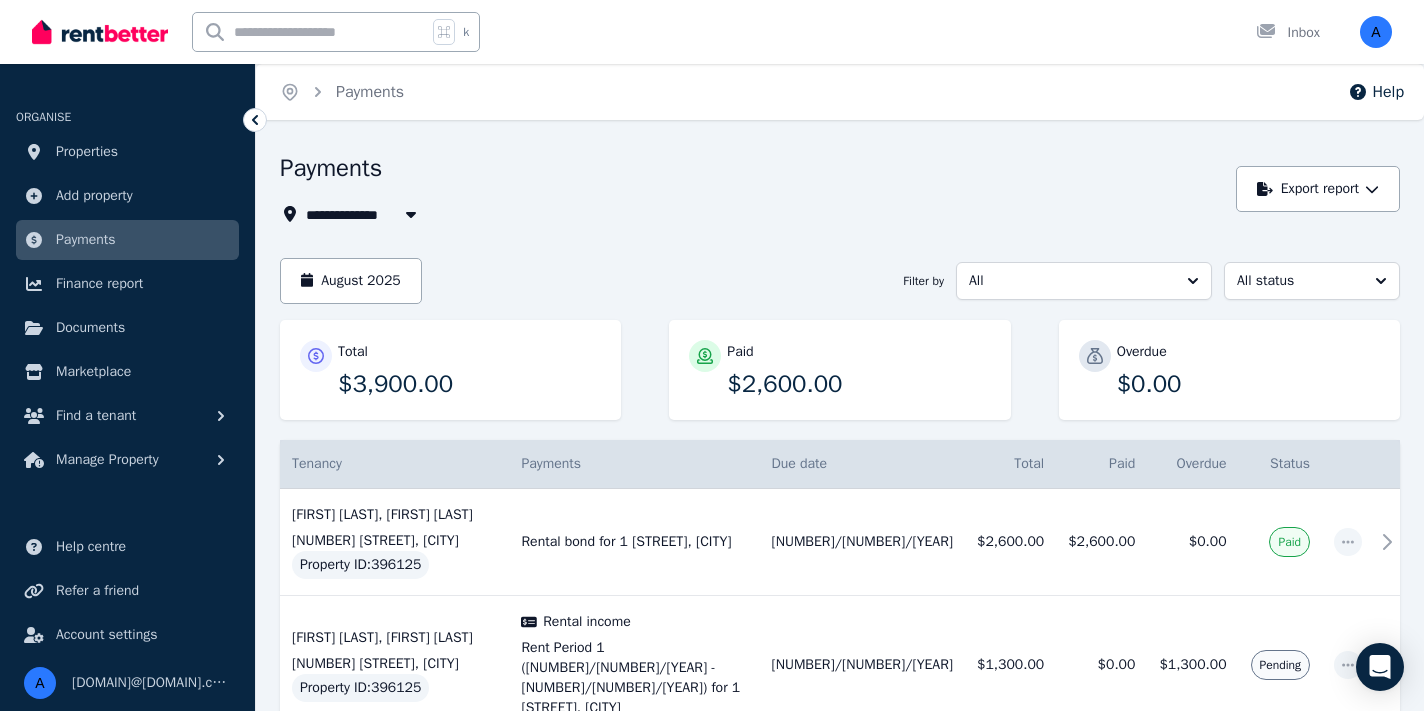 click on "$3,900.00" at bounding box center (469, 384) 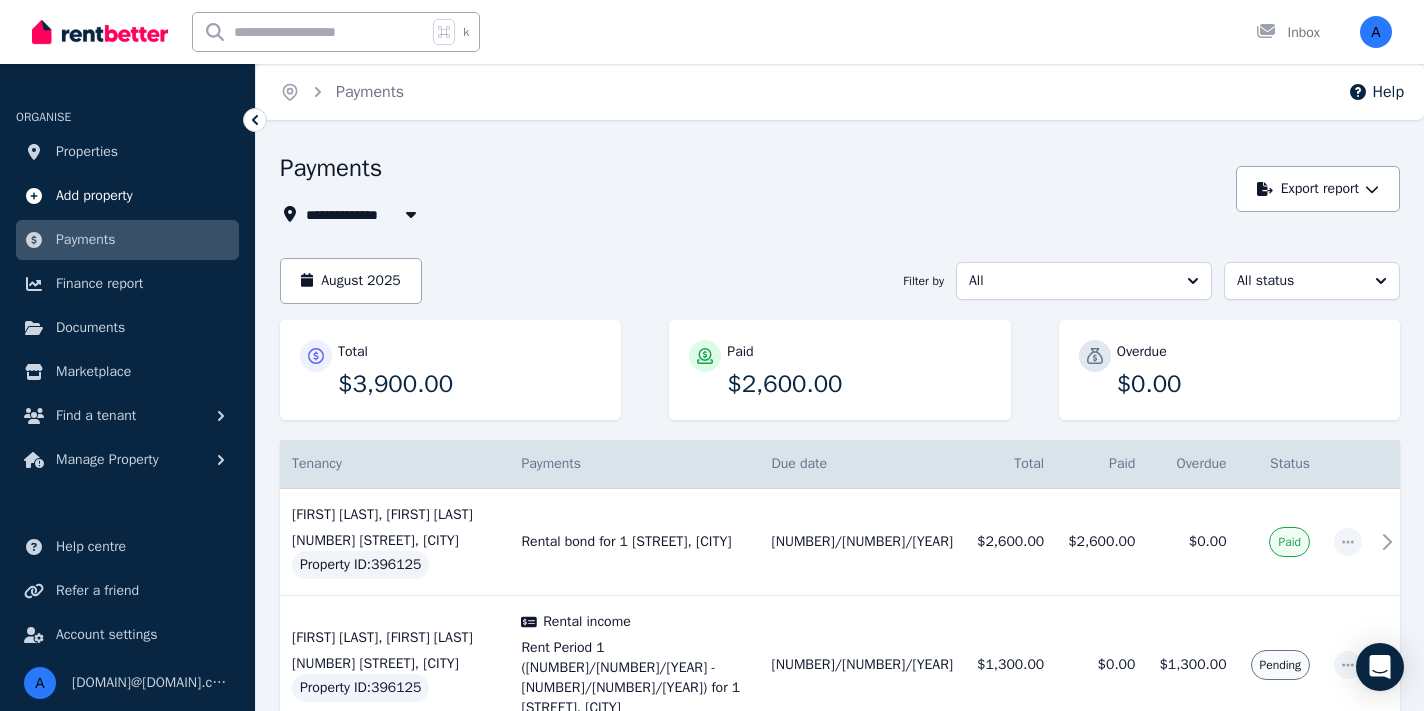 scroll, scrollTop: 0, scrollLeft: 0, axis: both 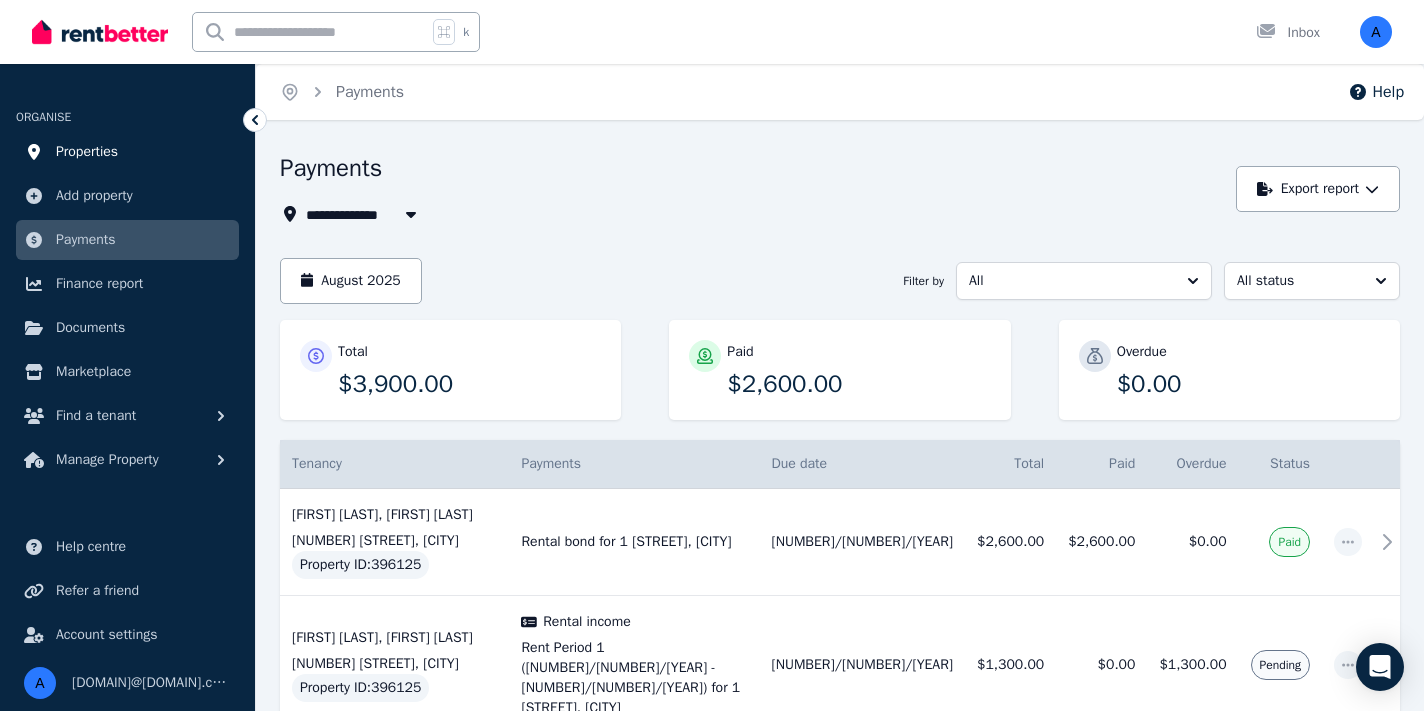 click on "Properties" at bounding box center [87, 152] 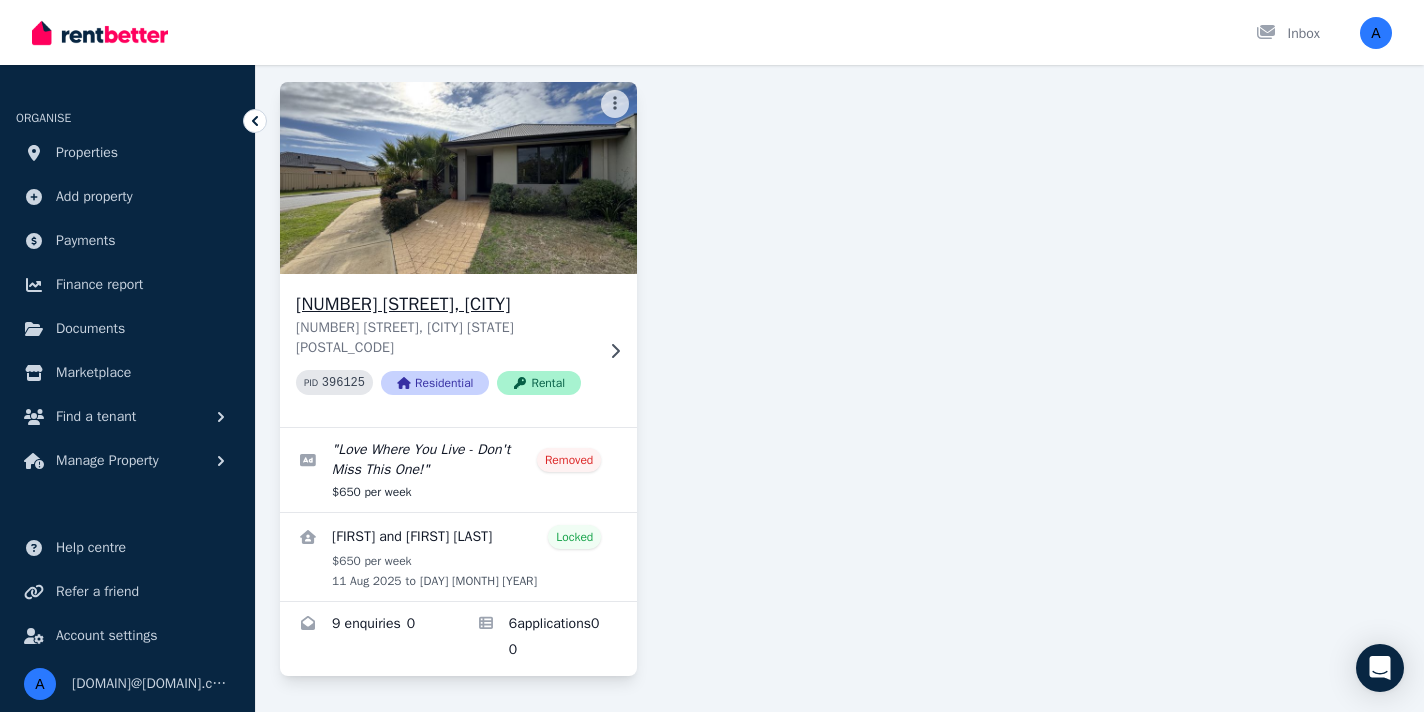scroll, scrollTop: 149, scrollLeft: 0, axis: vertical 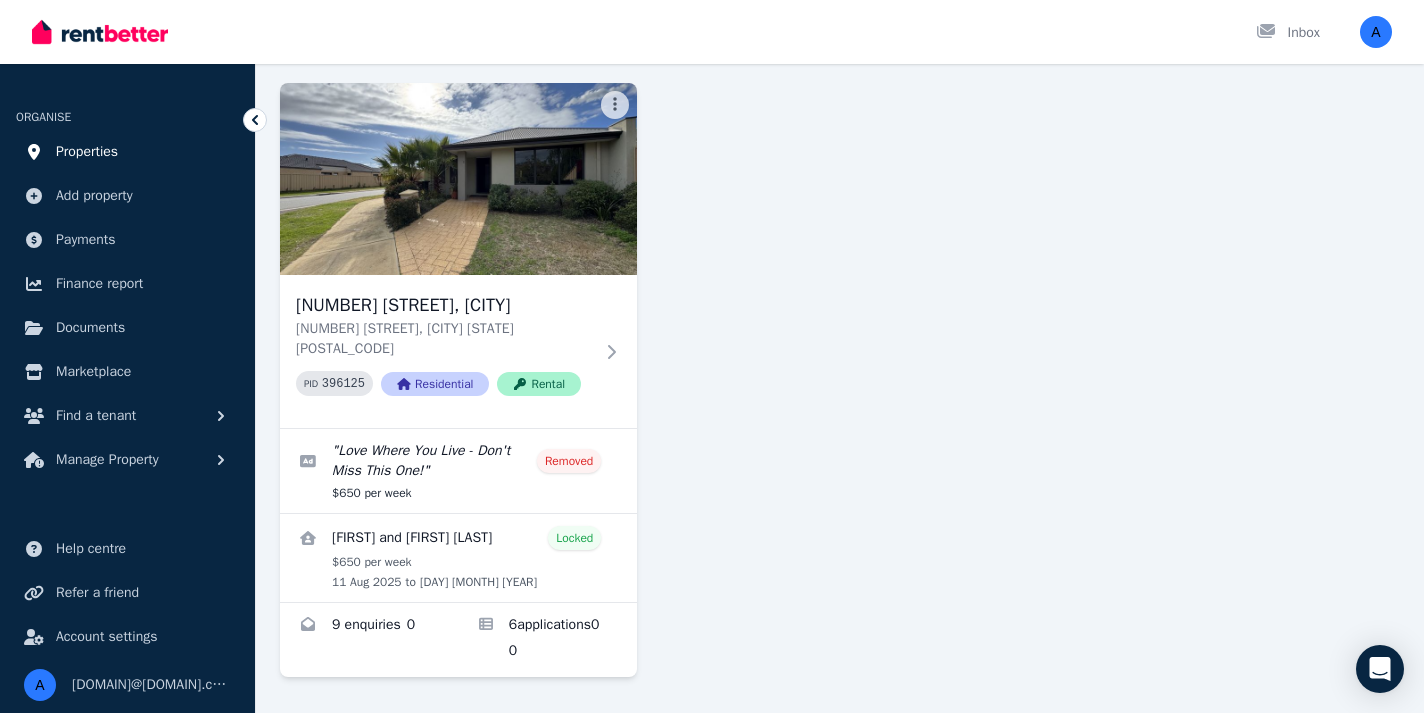 click on "Properties" at bounding box center (87, 152) 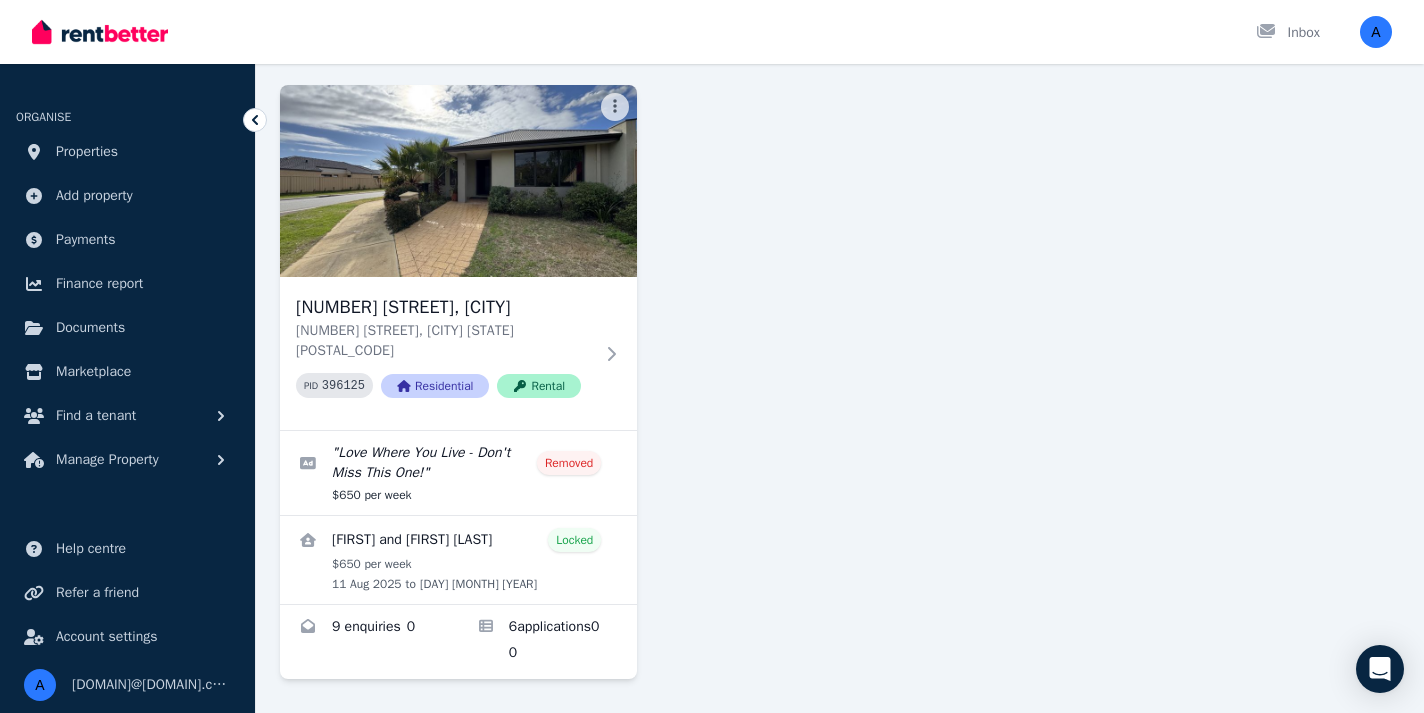 scroll, scrollTop: 134, scrollLeft: 0, axis: vertical 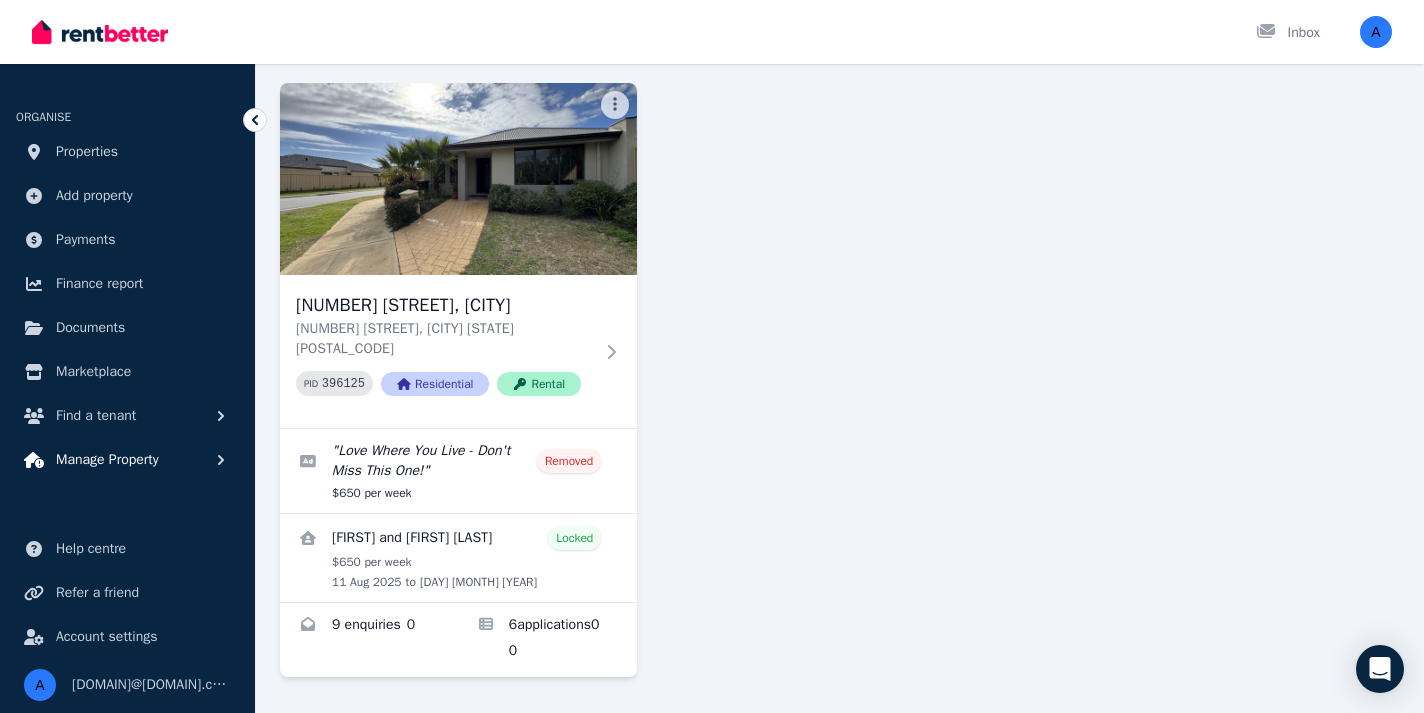 click on "Manage Property" at bounding box center [107, 460] 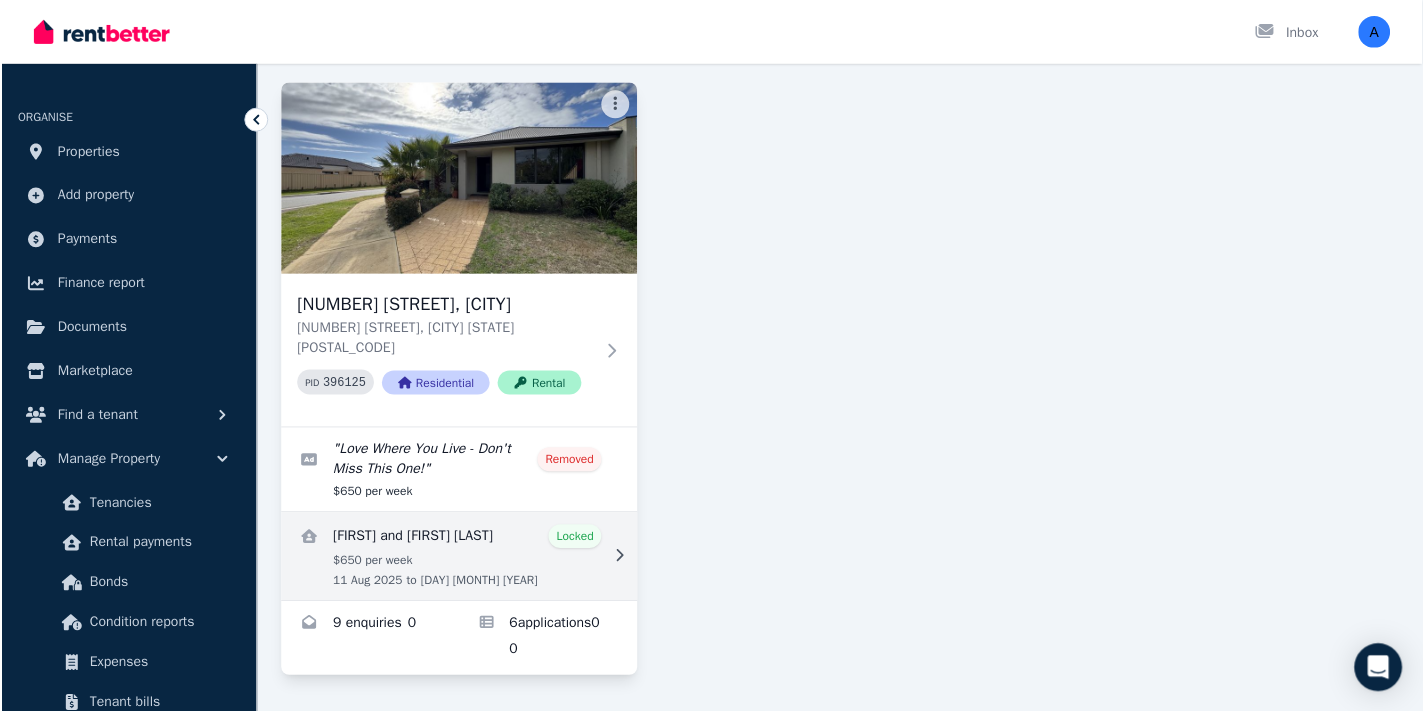 scroll, scrollTop: 149, scrollLeft: 0, axis: vertical 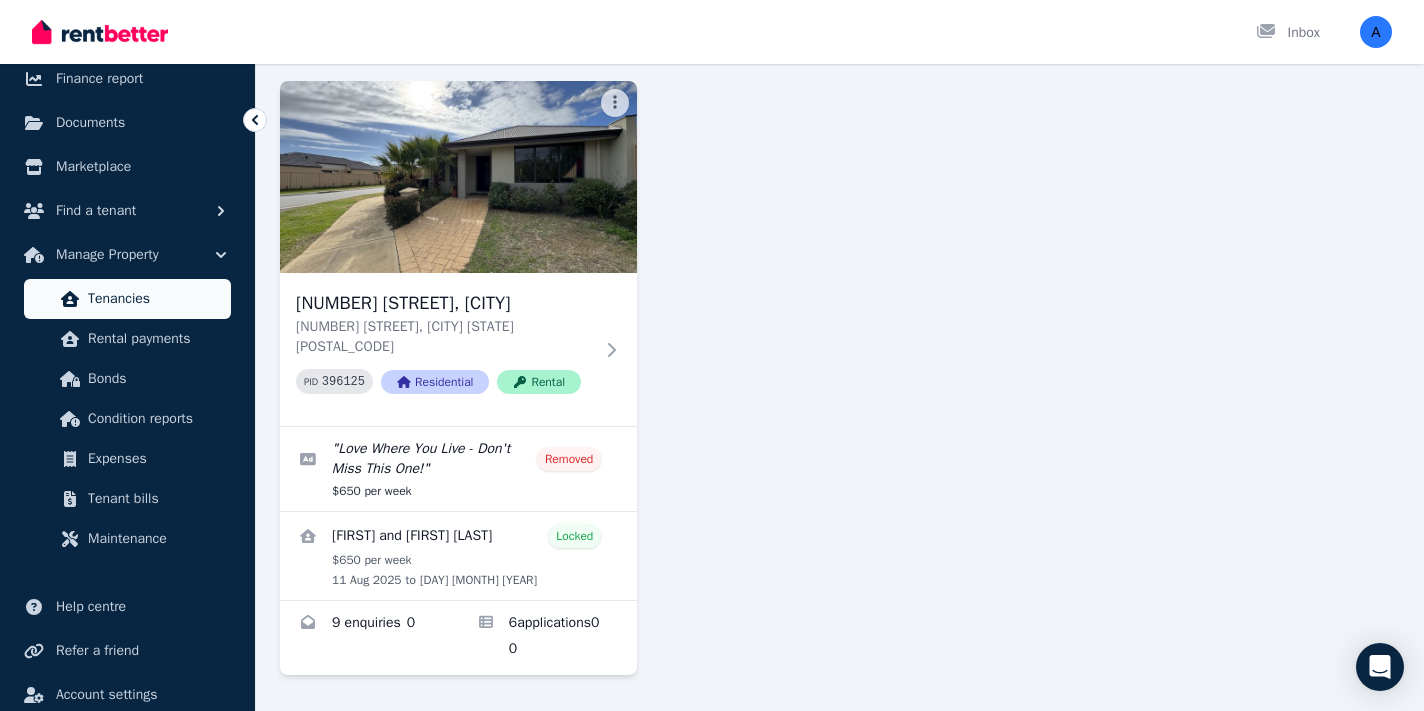 click on "Tenancies" at bounding box center (155, 299) 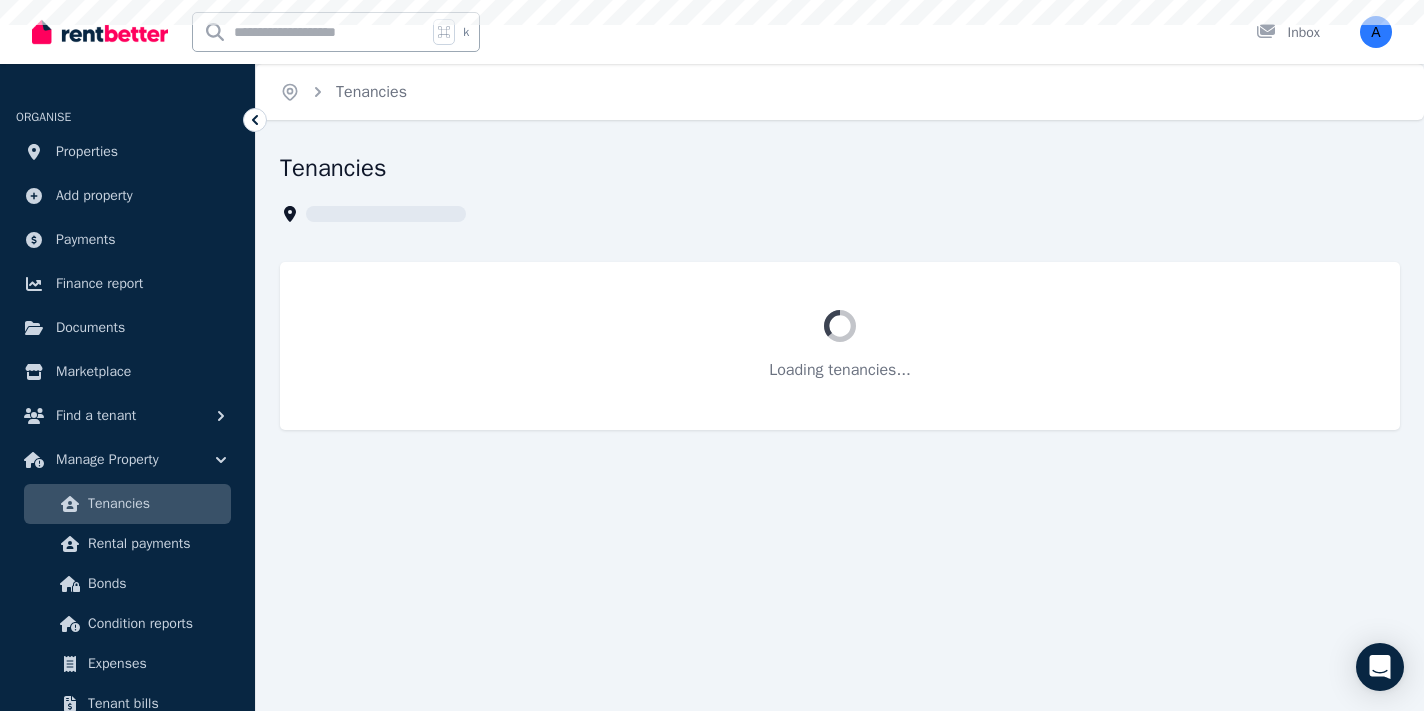 scroll, scrollTop: 0, scrollLeft: 0, axis: both 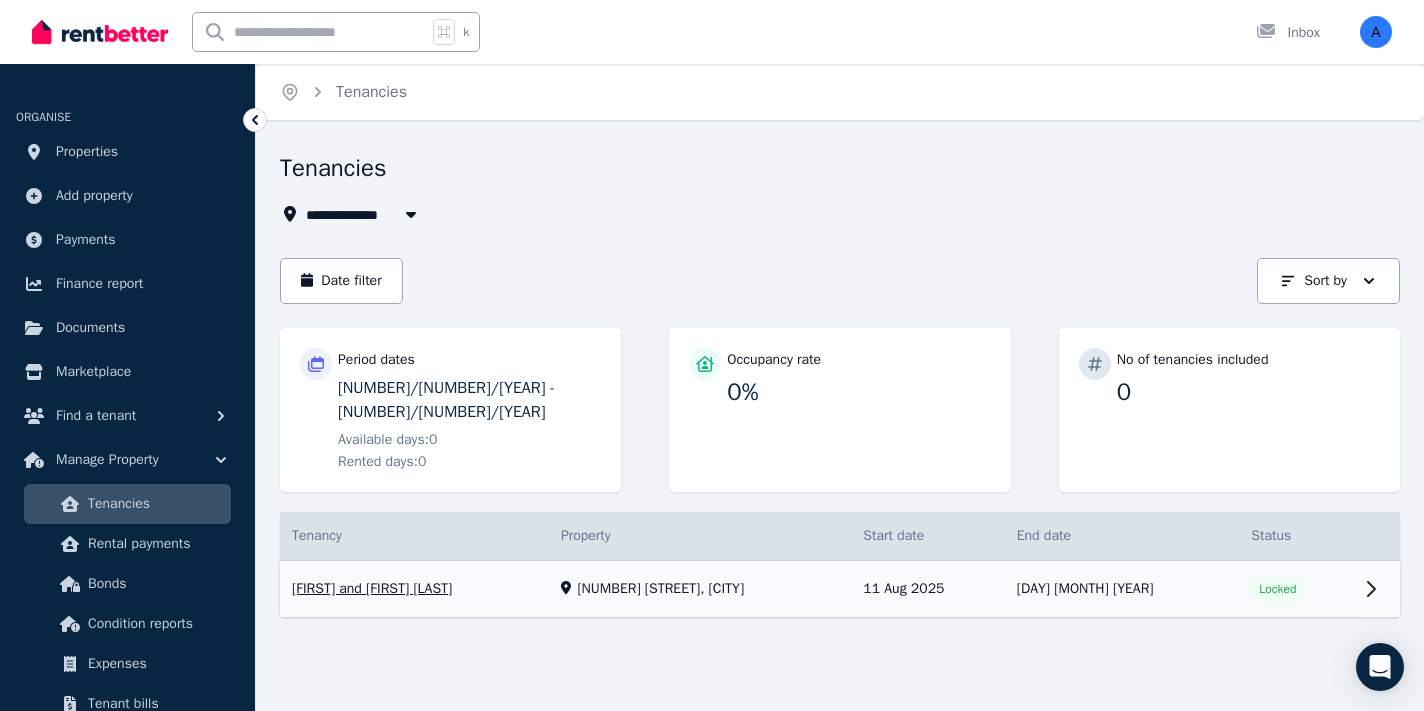 click on "View property details" at bounding box center [840, 589] 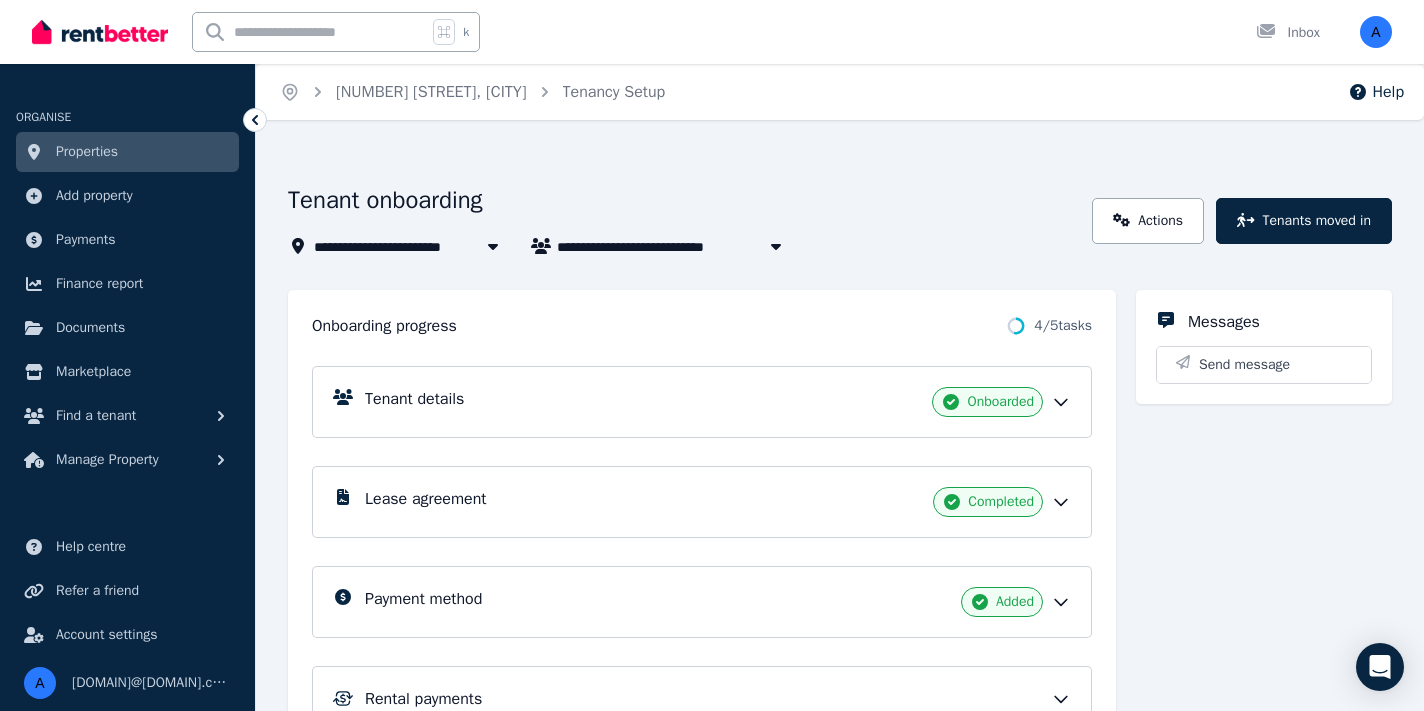 click 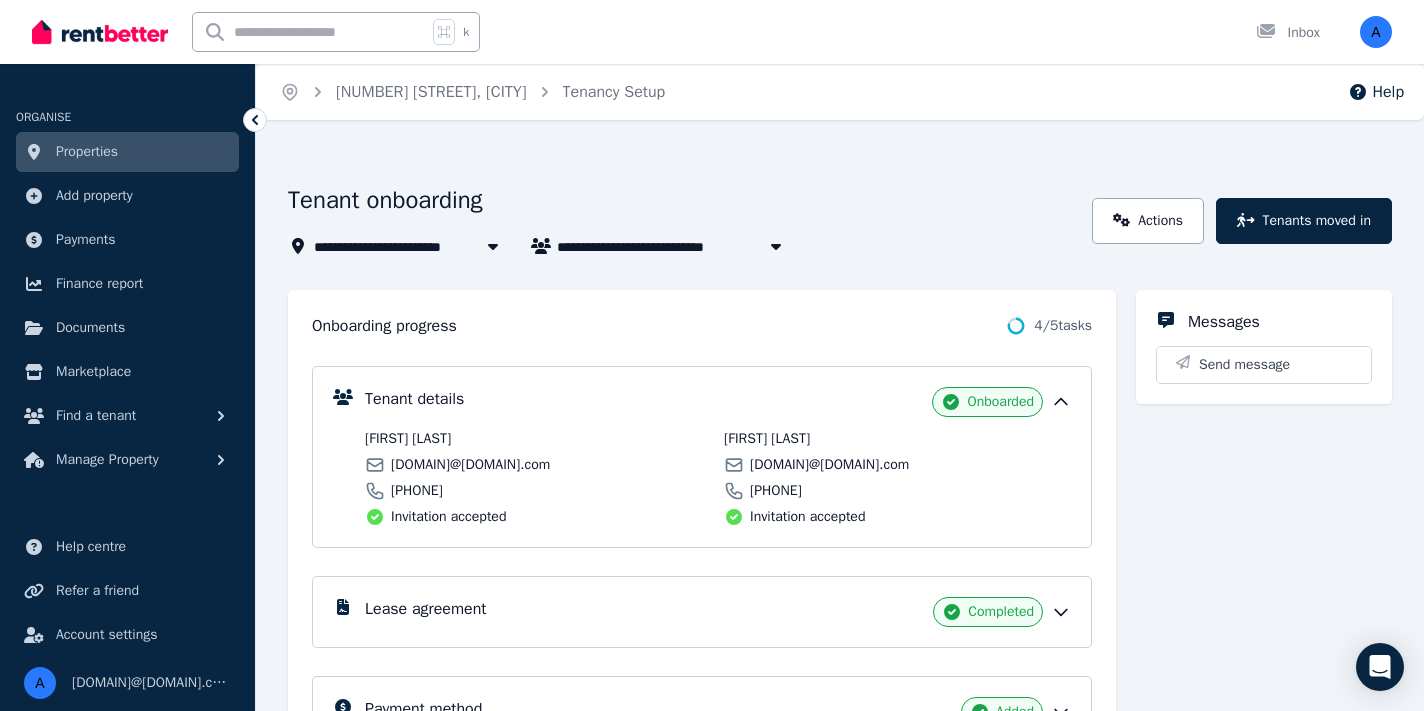 scroll, scrollTop: 0, scrollLeft: 0, axis: both 